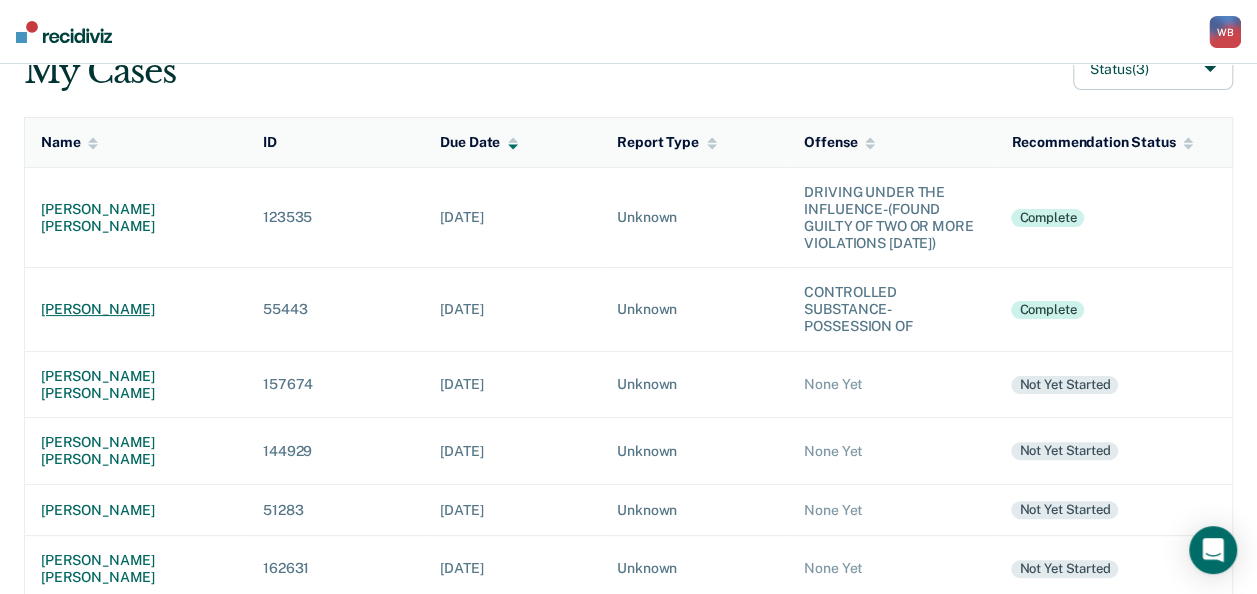 scroll, scrollTop: 100, scrollLeft: 0, axis: vertical 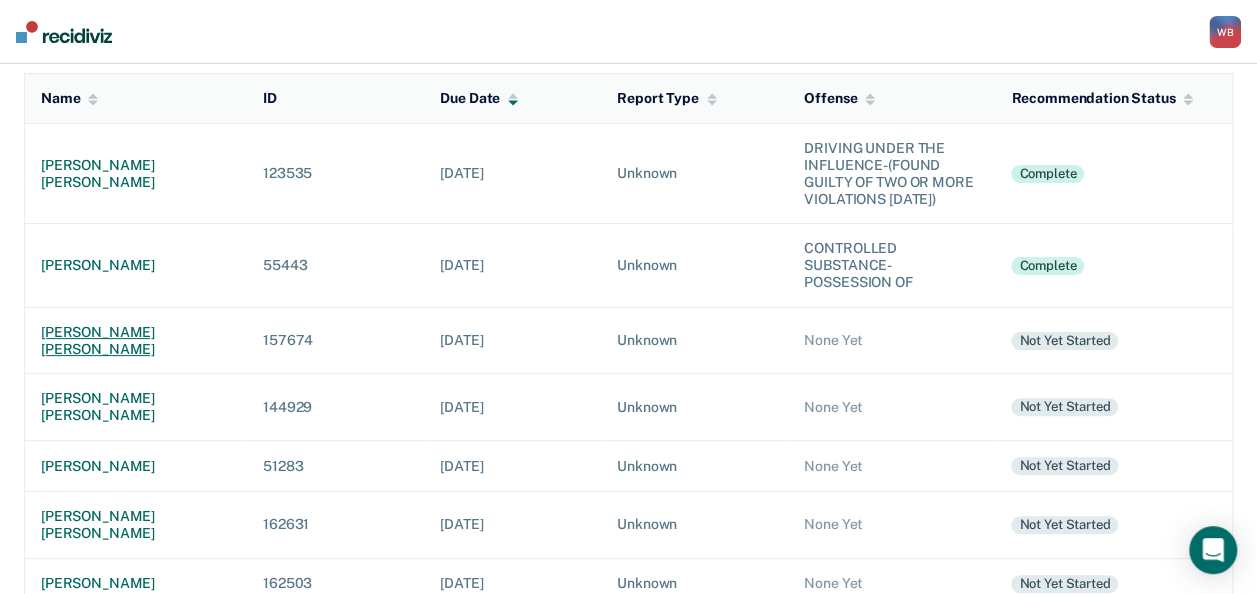click on "[PERSON_NAME] [PERSON_NAME]" at bounding box center (136, 341) 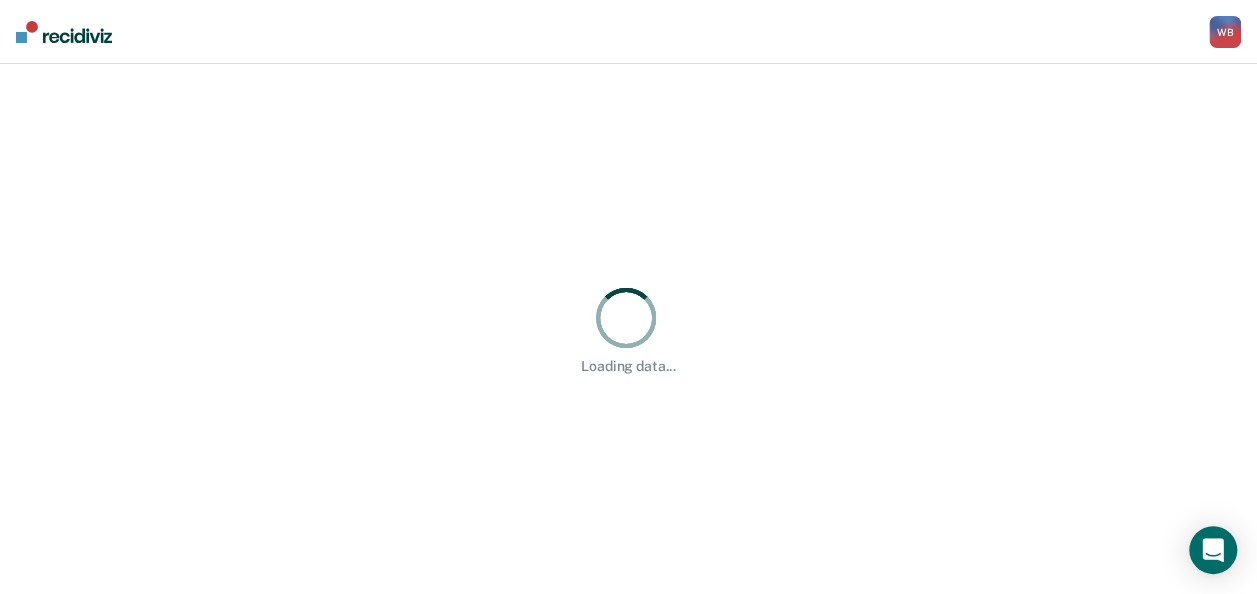 scroll, scrollTop: 0, scrollLeft: 0, axis: both 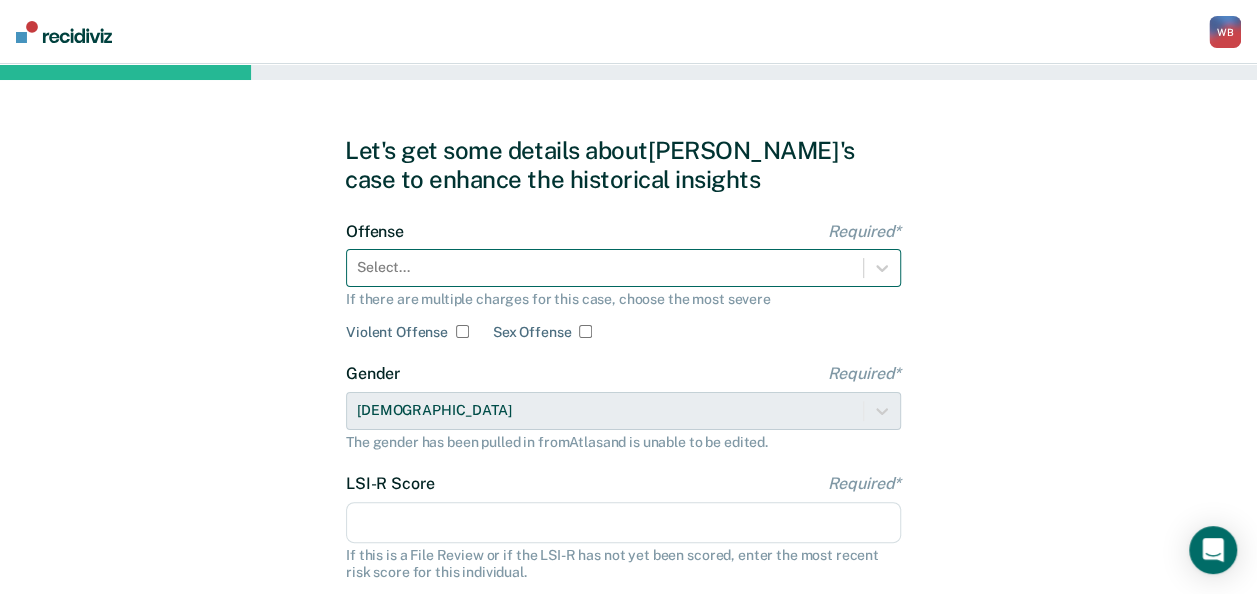 click at bounding box center (605, 267) 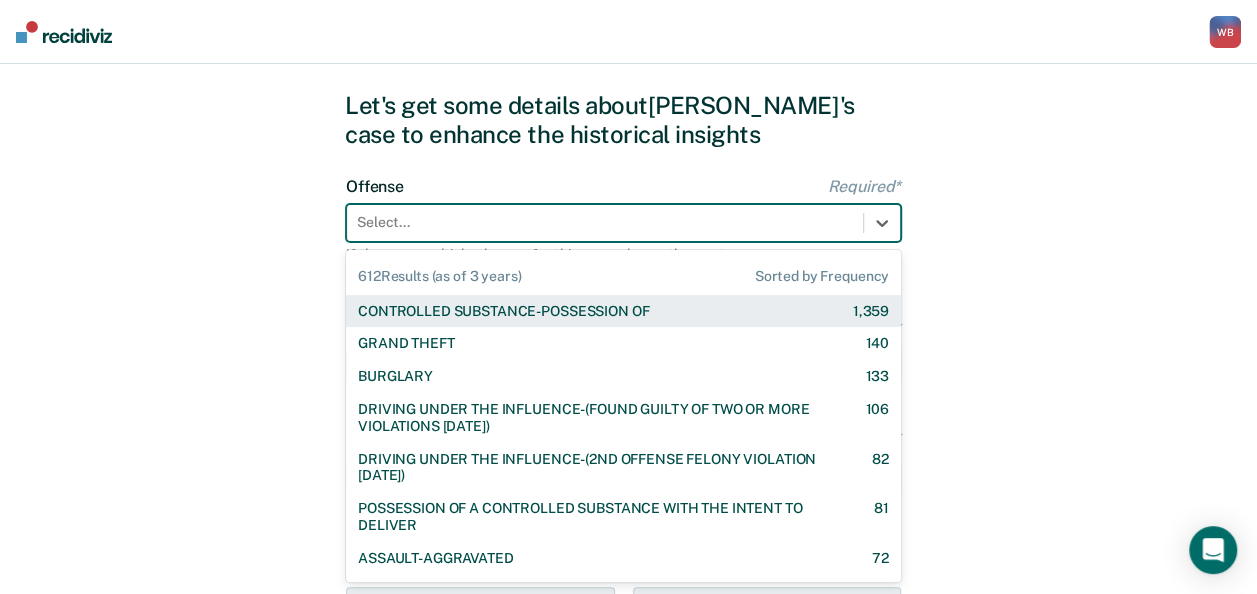 scroll, scrollTop: 49, scrollLeft: 0, axis: vertical 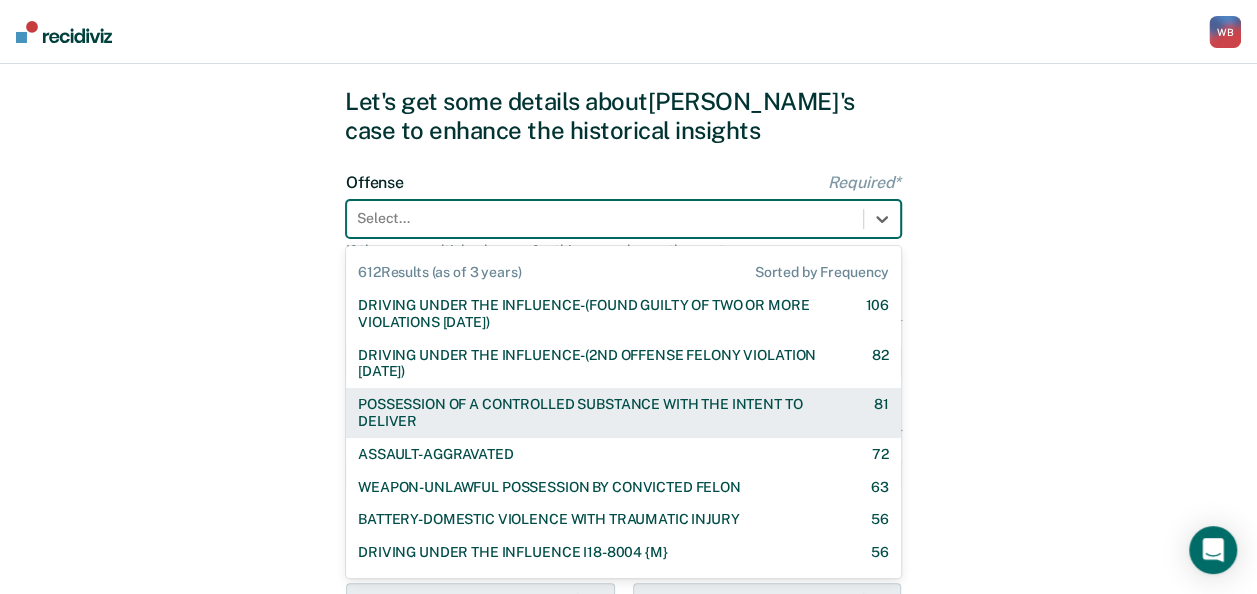 click on "POSSESSION OF A CONTROLLED SUBSTANCE WITH THE INTENT TO DELIVER" at bounding box center (598, 413) 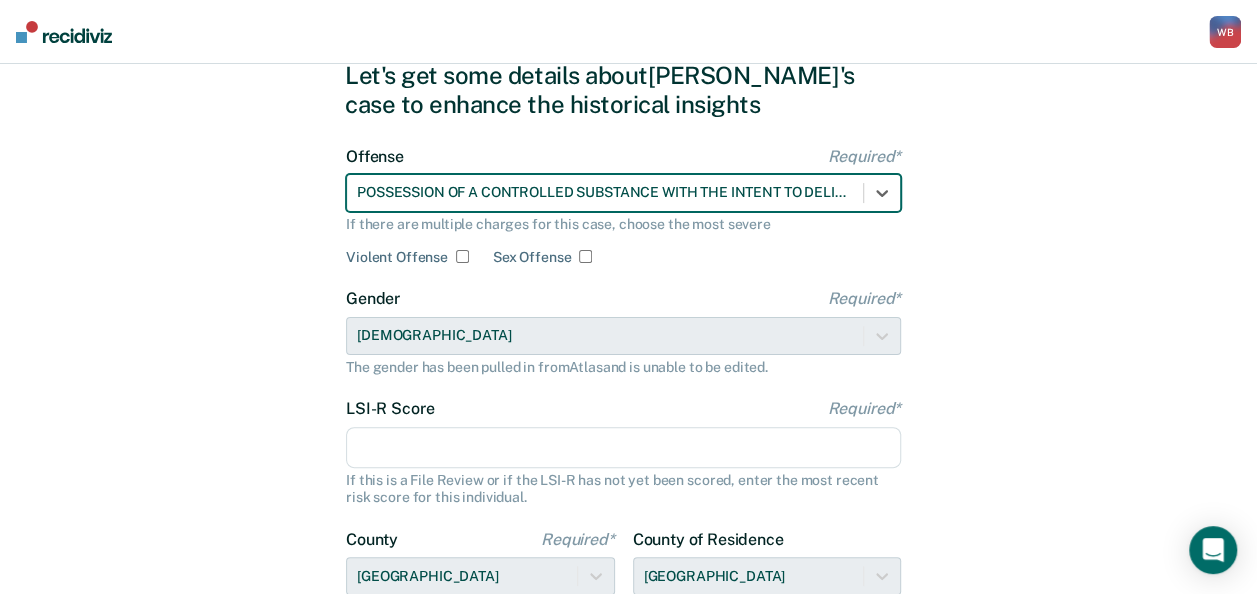scroll, scrollTop: 149, scrollLeft: 0, axis: vertical 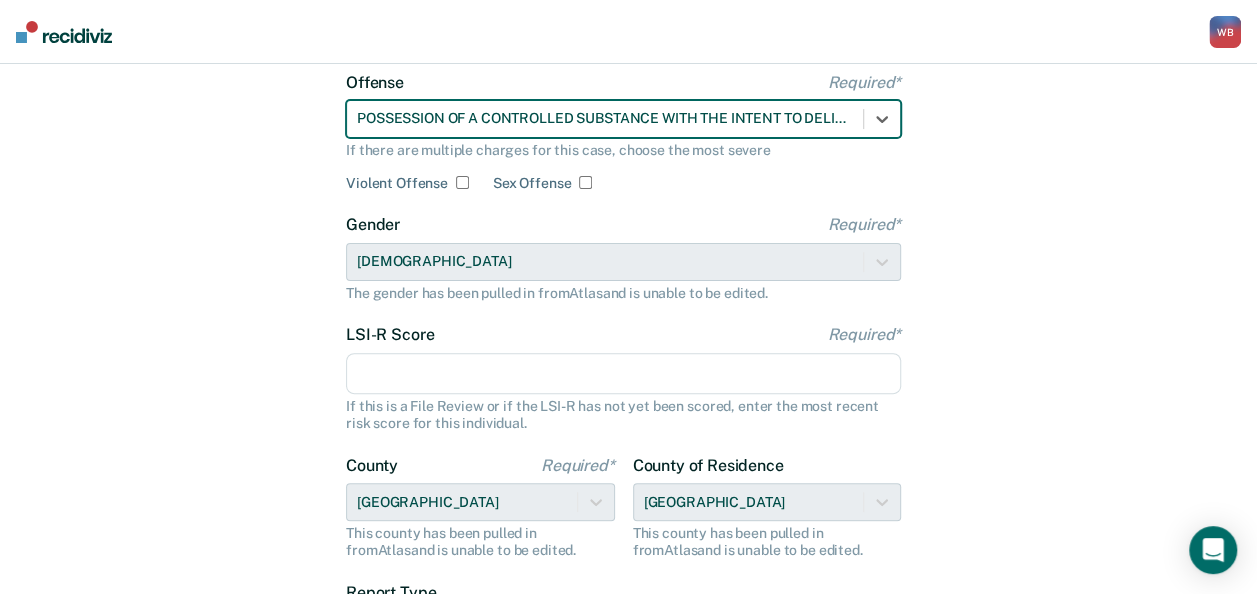 click on "LSI-R Score  Required*" at bounding box center (623, 374) 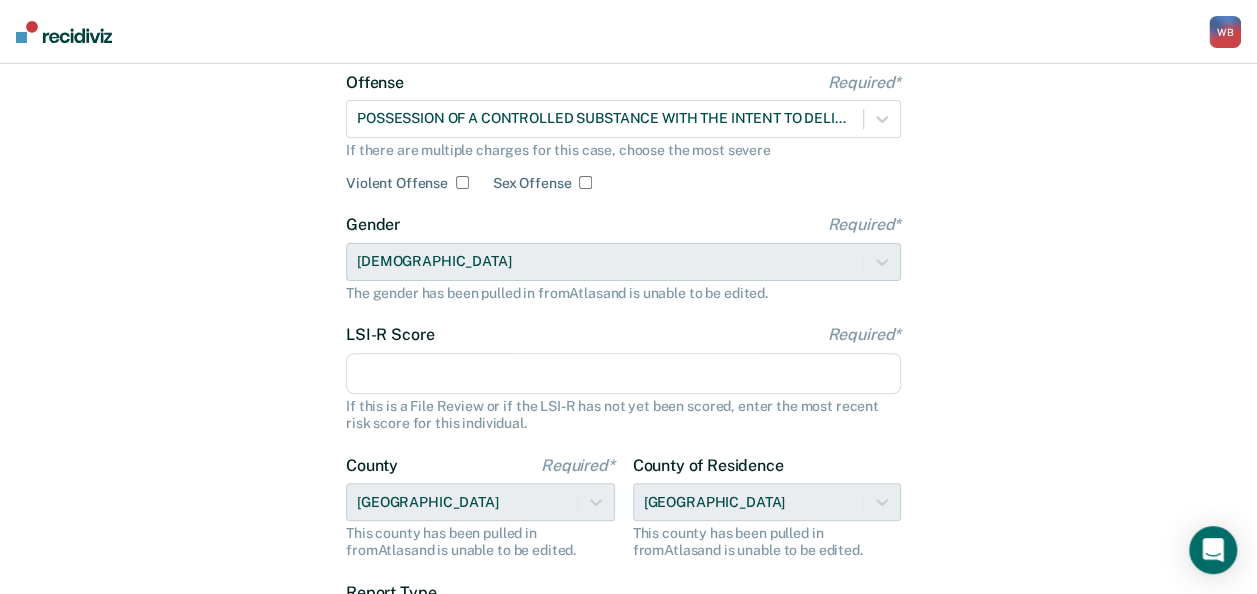 click on "LSI-R Score  Required*" at bounding box center [623, 374] 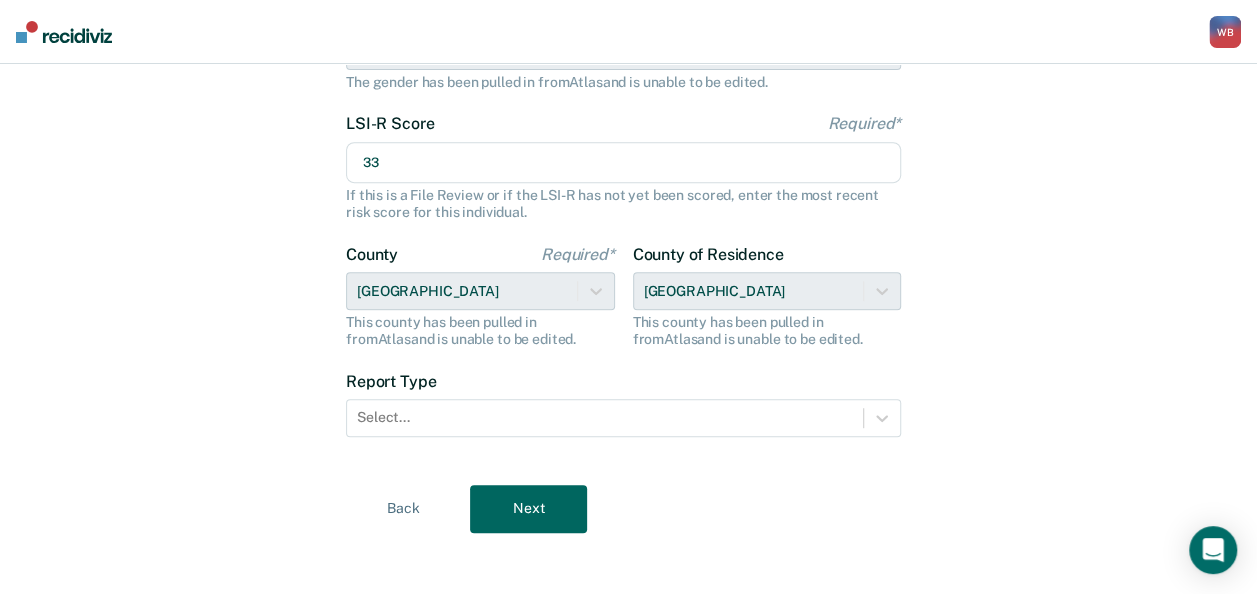 scroll, scrollTop: 370, scrollLeft: 0, axis: vertical 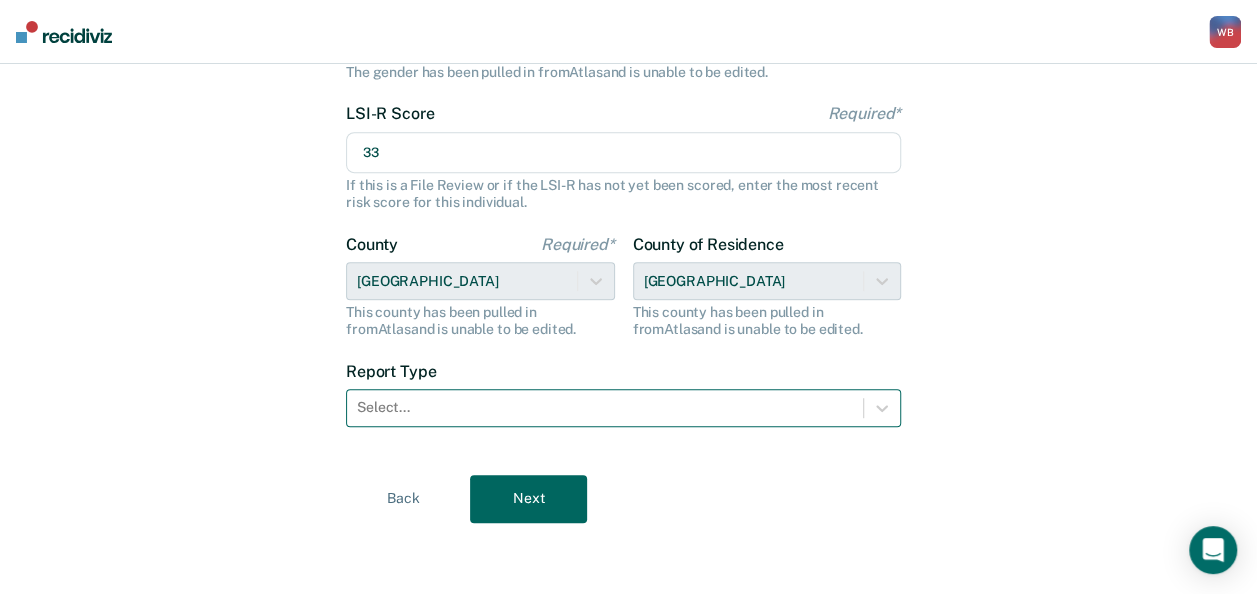 type on "33" 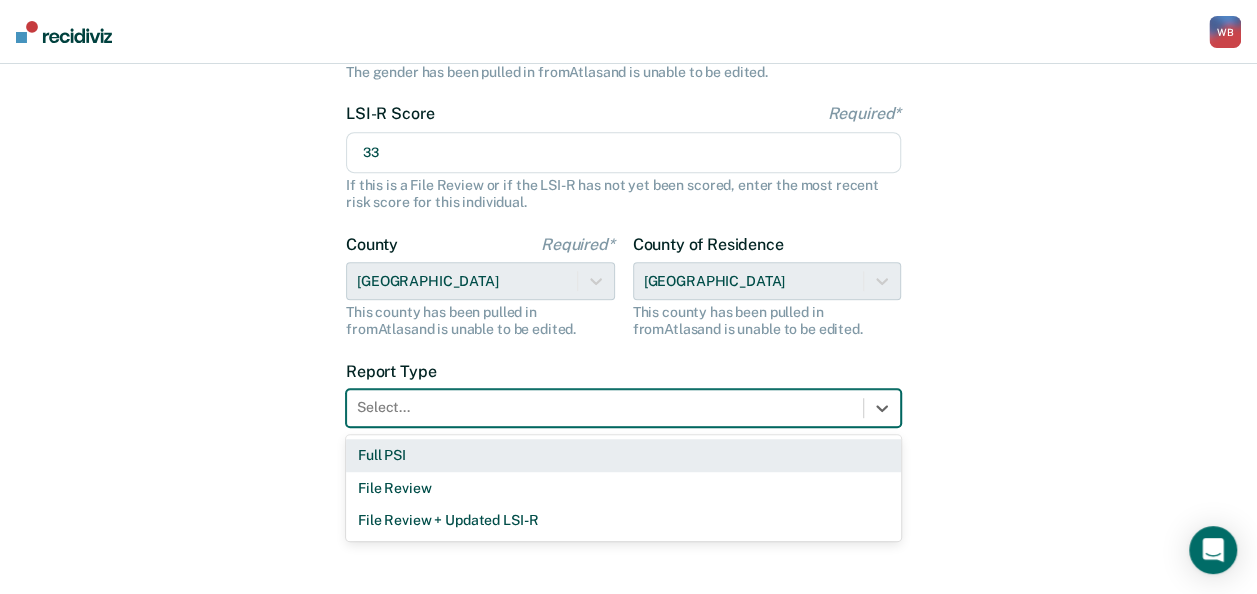 click at bounding box center (605, 407) 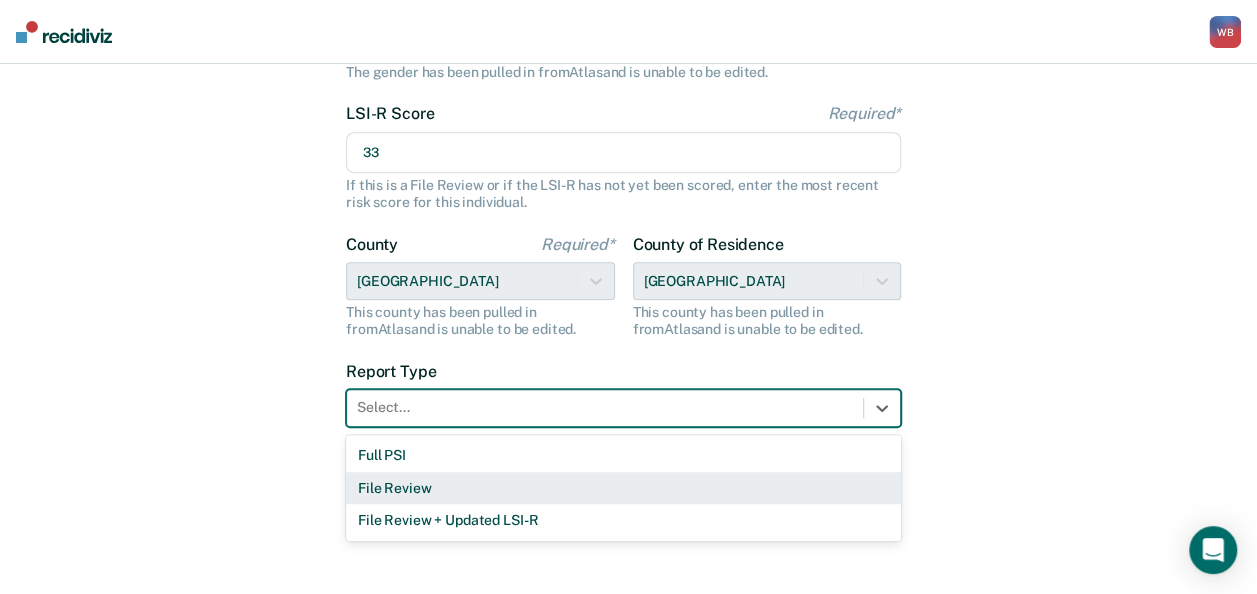 click on "File Review" at bounding box center [623, 488] 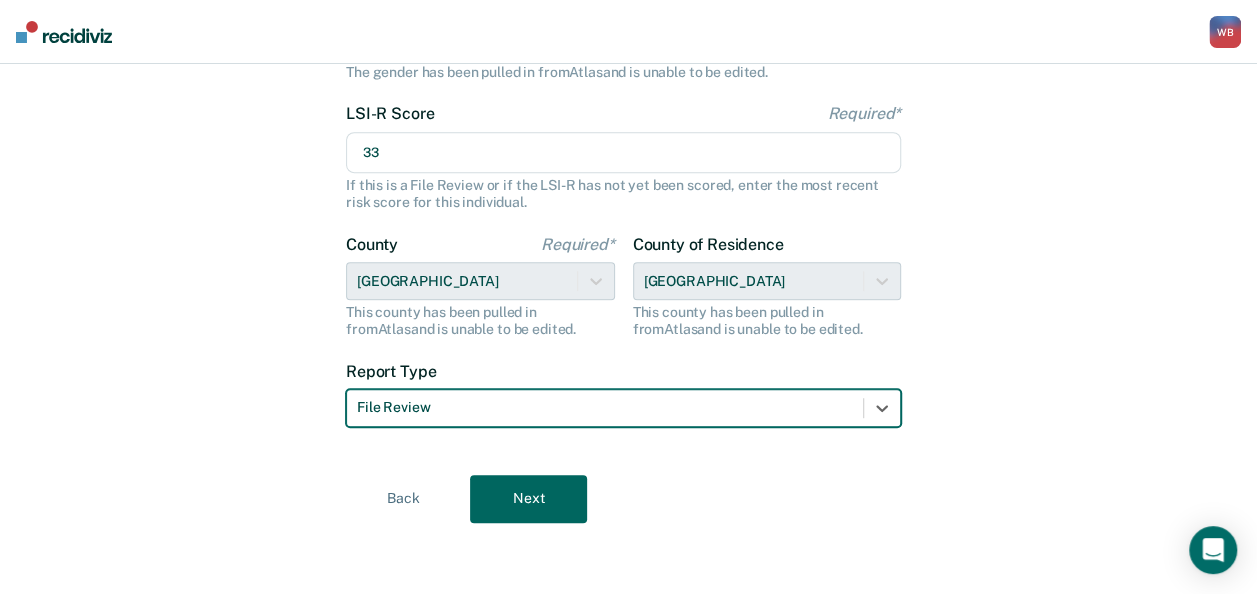 click on "Next" at bounding box center [528, 499] 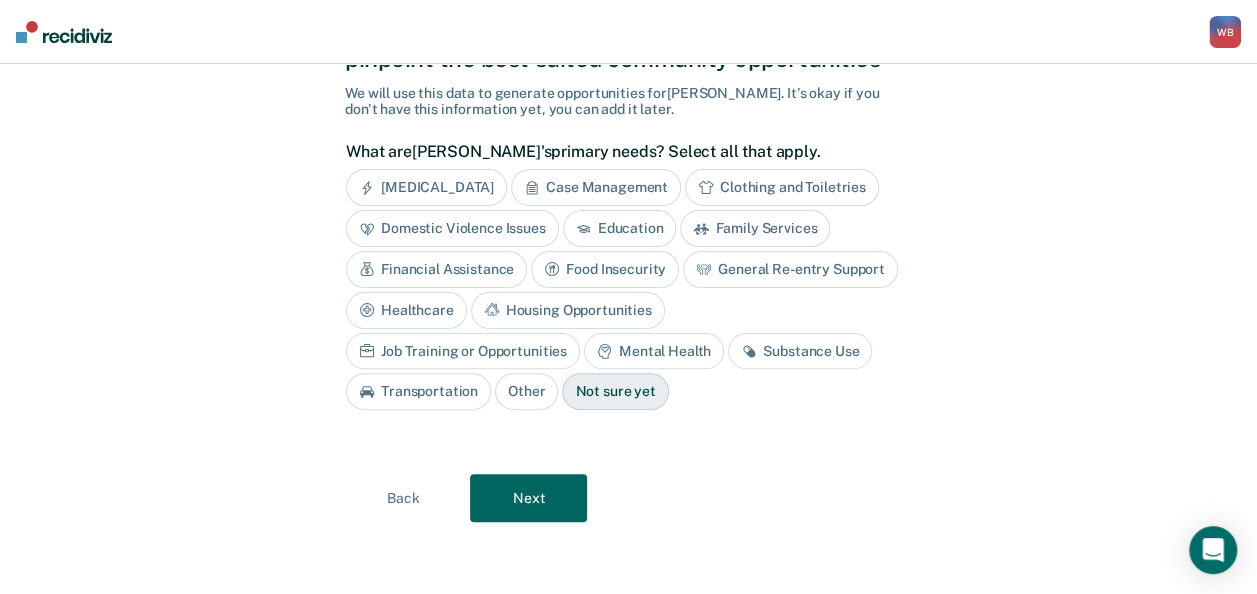 scroll, scrollTop: 117, scrollLeft: 0, axis: vertical 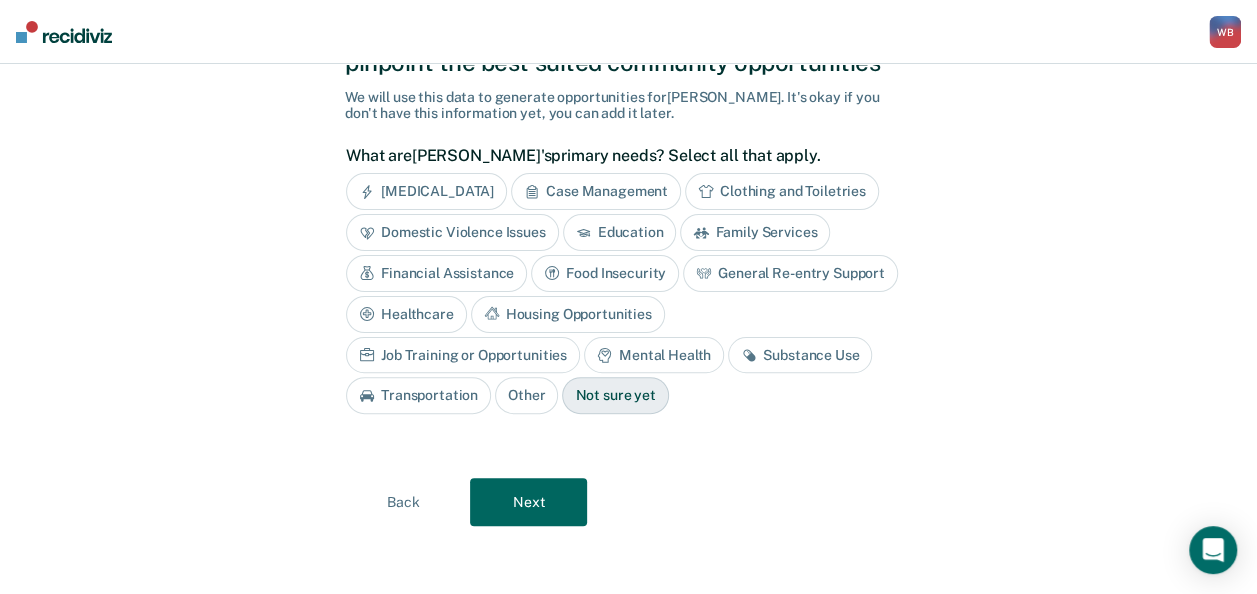 click on "Substance Use" at bounding box center (800, 355) 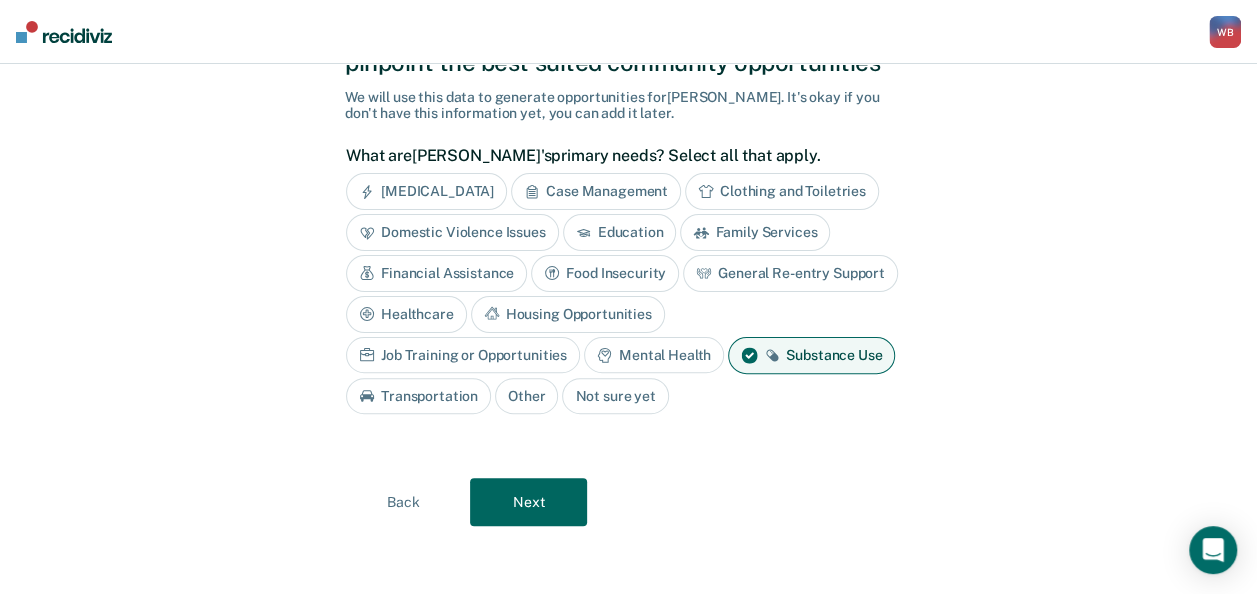 click on "Next" at bounding box center [528, 502] 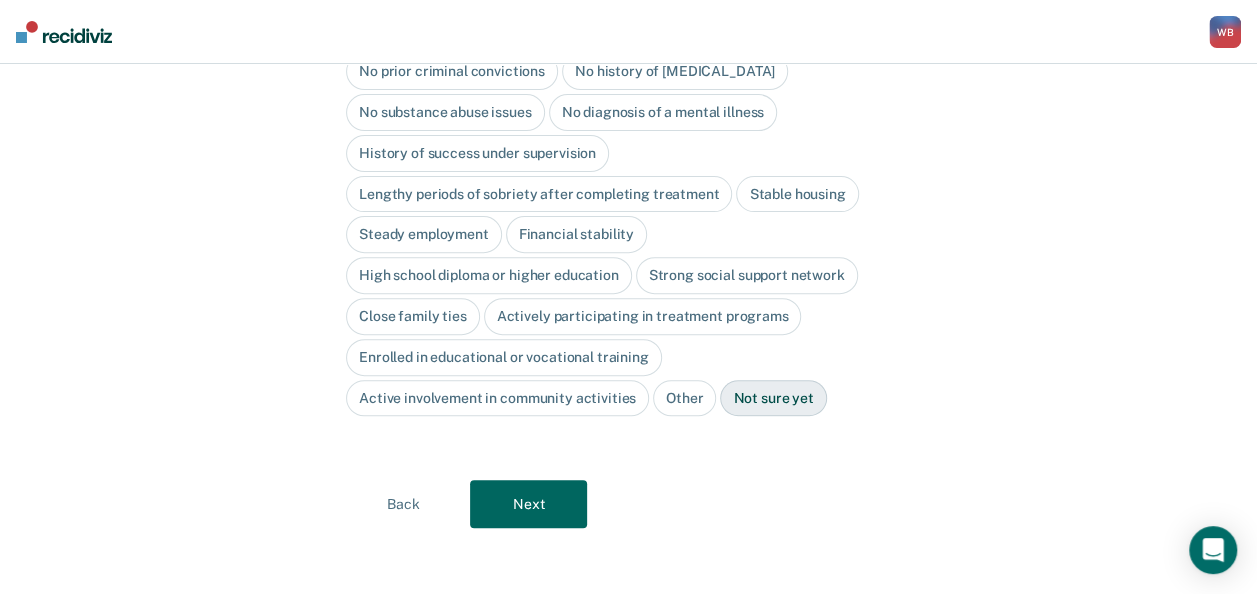 click on "Next" at bounding box center (528, 504) 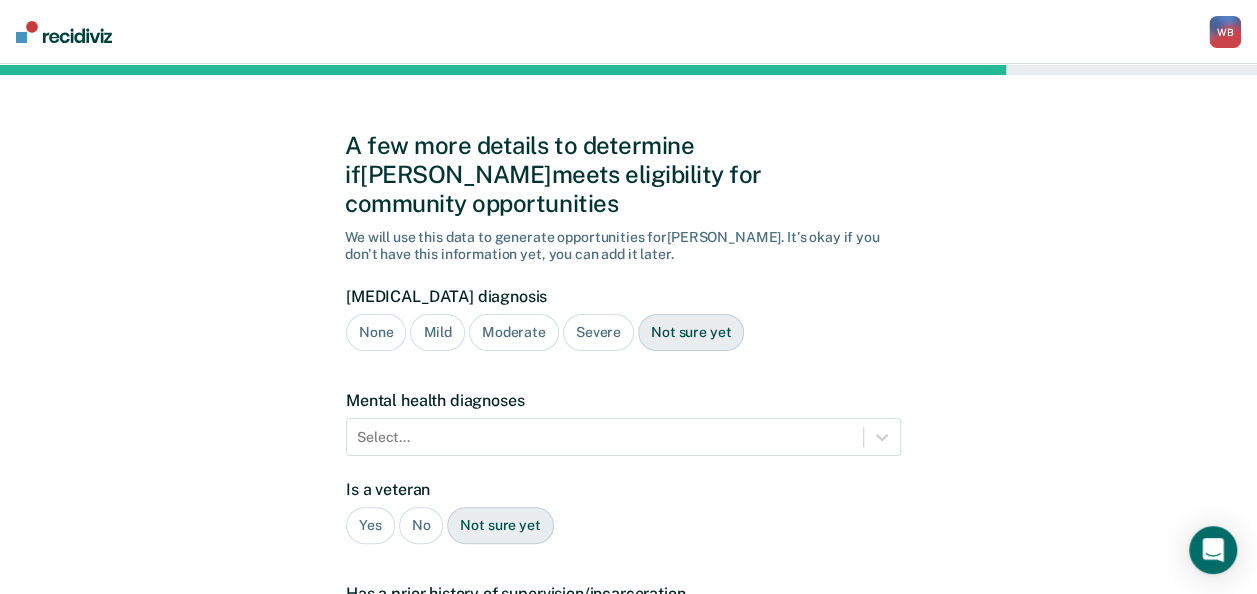 scroll, scrollTop: 0, scrollLeft: 0, axis: both 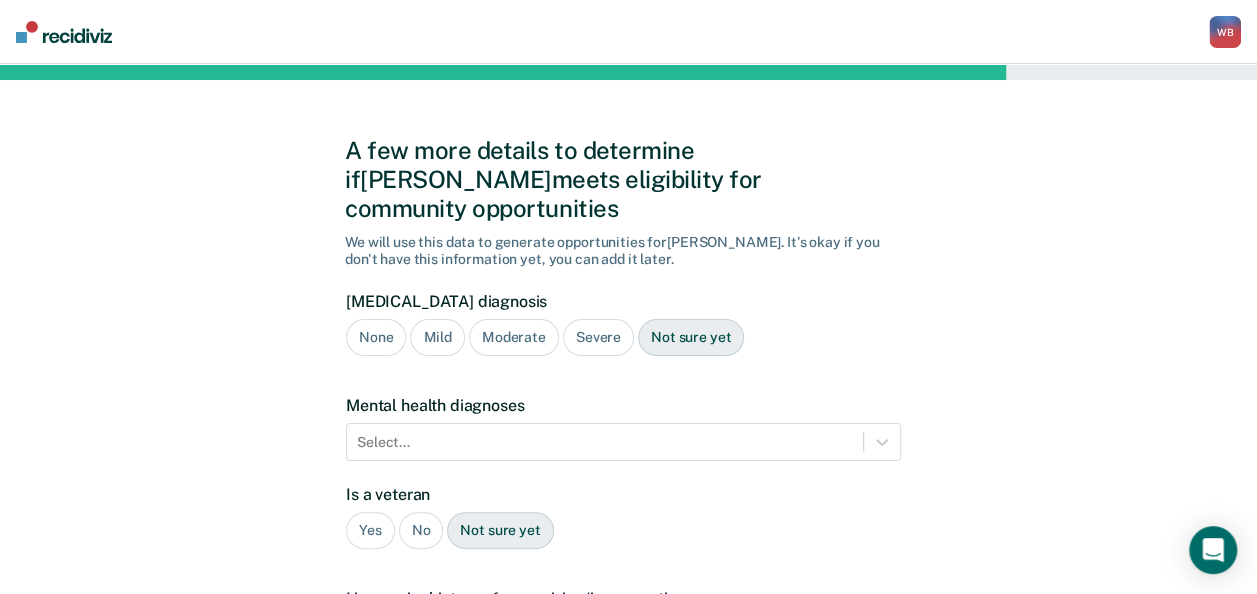 click on "Severe" at bounding box center (598, 337) 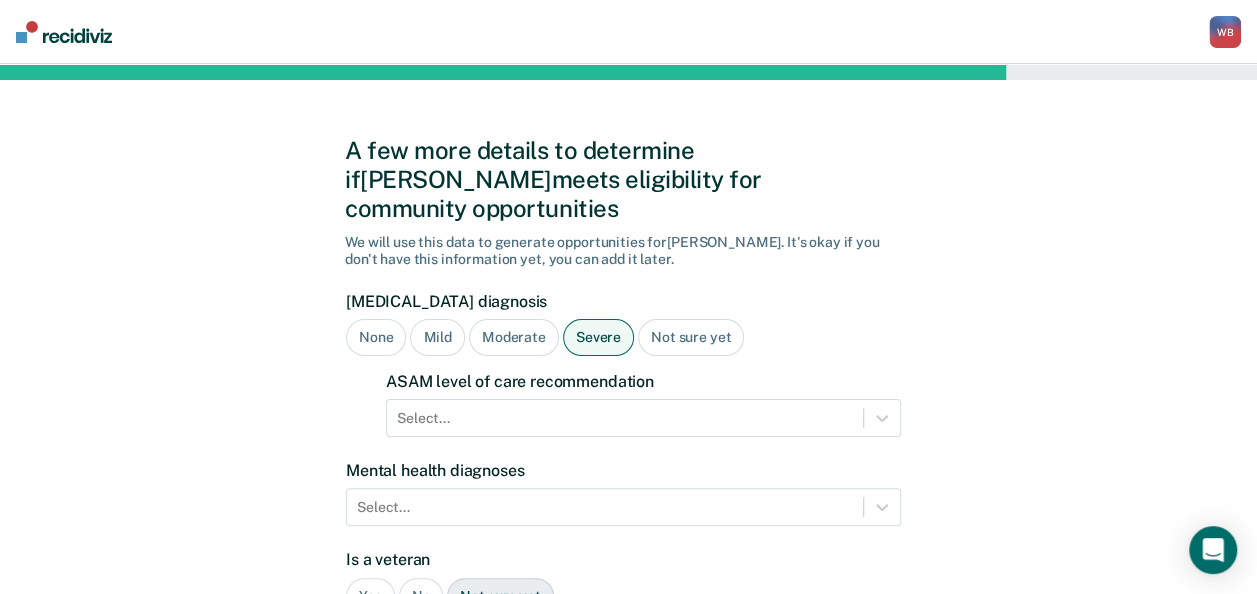 click on "[MEDICAL_DATA] diagnosis  None Mild Moderate Severe Not sure yet ASAM level of care recommendation  Select... Mental health diagnoses  Select... Is a veteran  Yes No Not sure yet Has a prior history of supervision/incarceration   Yes No Not sure yet Has a [MEDICAL_DATA]  Yes No Not sure yet Has an open child protective services case   Yes No Not sure yet Plea  Guilty Not Guilty [PERSON_NAME] Plea Not sure yet" at bounding box center [623, 681] 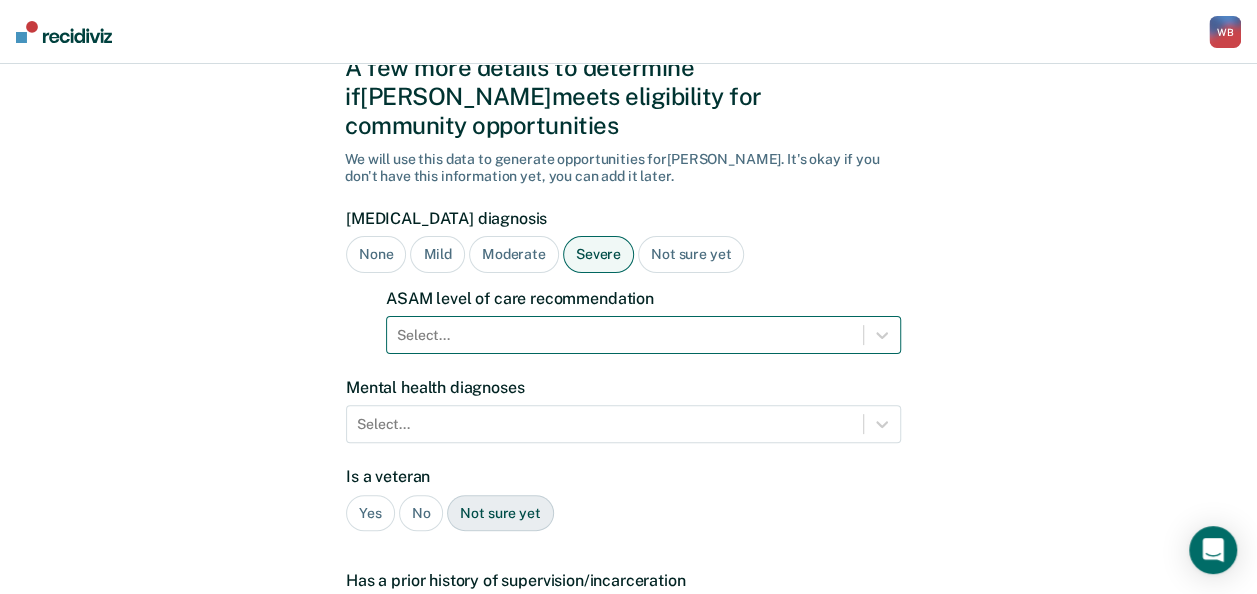 click on "Select..." at bounding box center (643, 335) 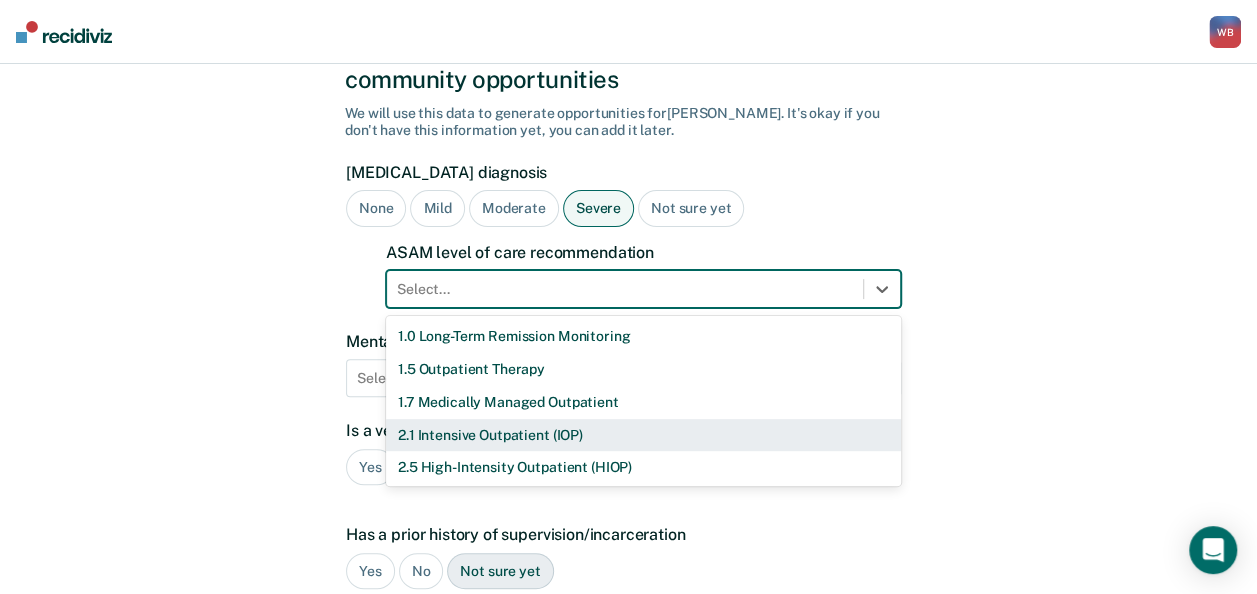 scroll, scrollTop: 130, scrollLeft: 0, axis: vertical 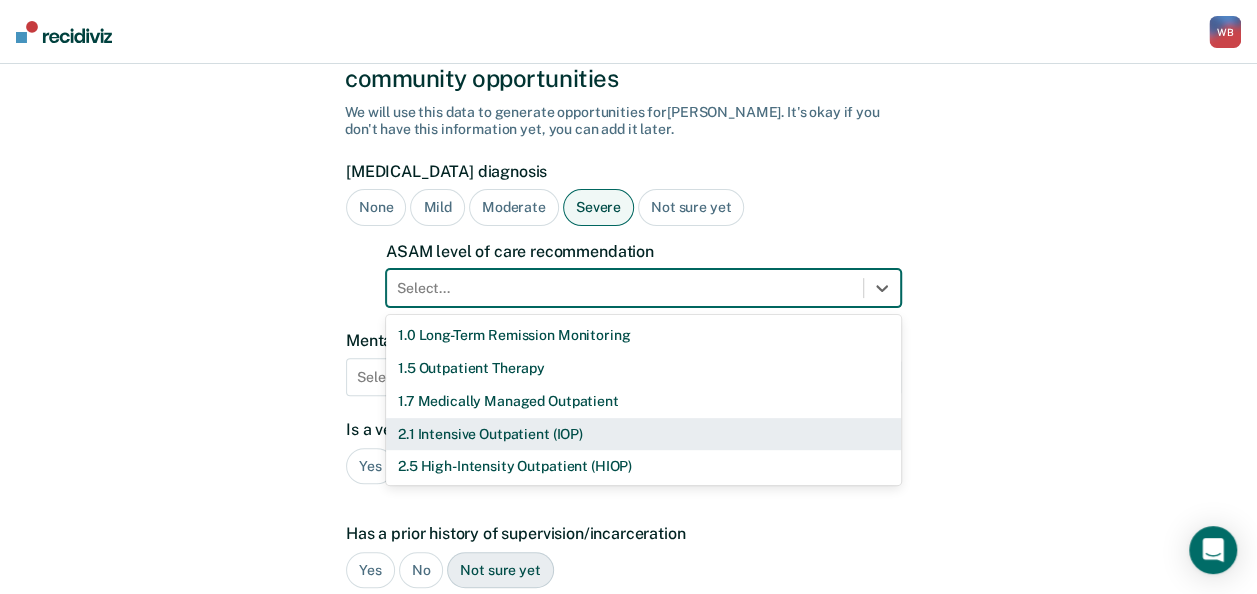 click on "2.1 Intensive Outpatient (IOP)" at bounding box center [643, 434] 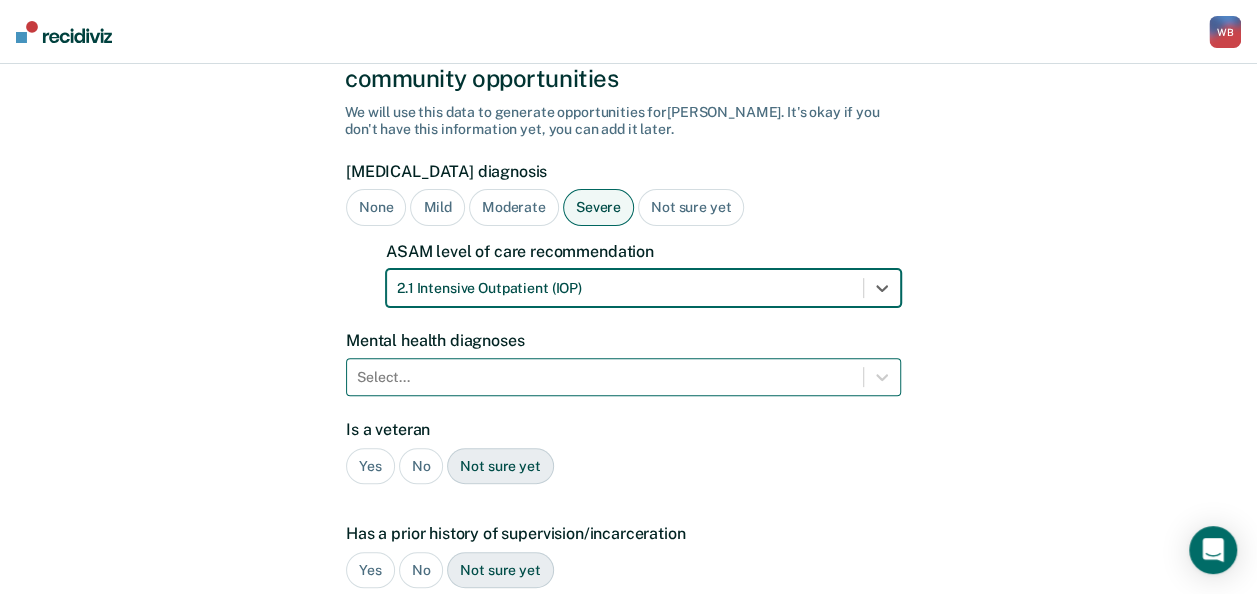 scroll, scrollTop: 218, scrollLeft: 0, axis: vertical 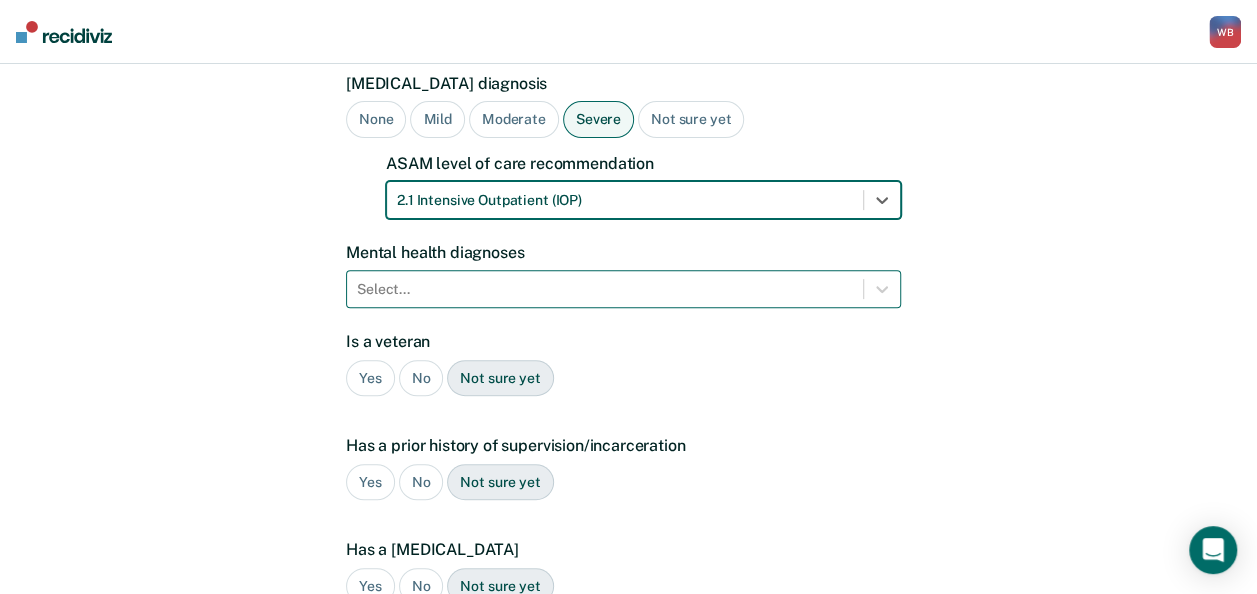 click on "Select..." at bounding box center (623, 289) 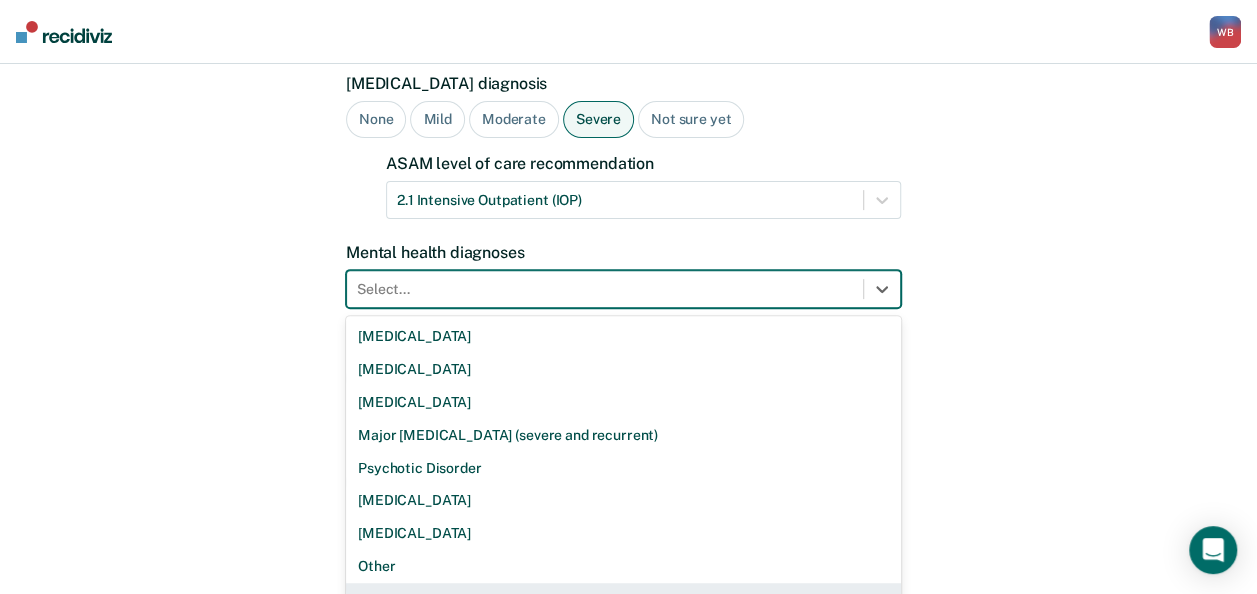 drag, startPoint x: 388, startPoint y: 570, endPoint x: 440, endPoint y: 553, distance: 54.708317 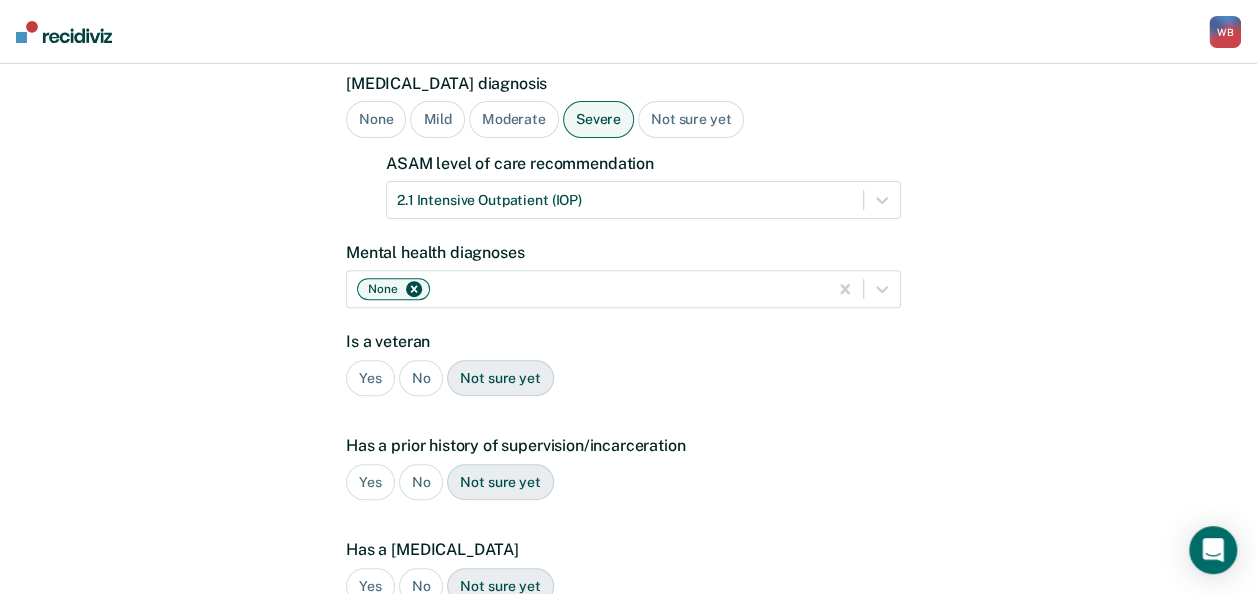 click on "No" at bounding box center [421, 378] 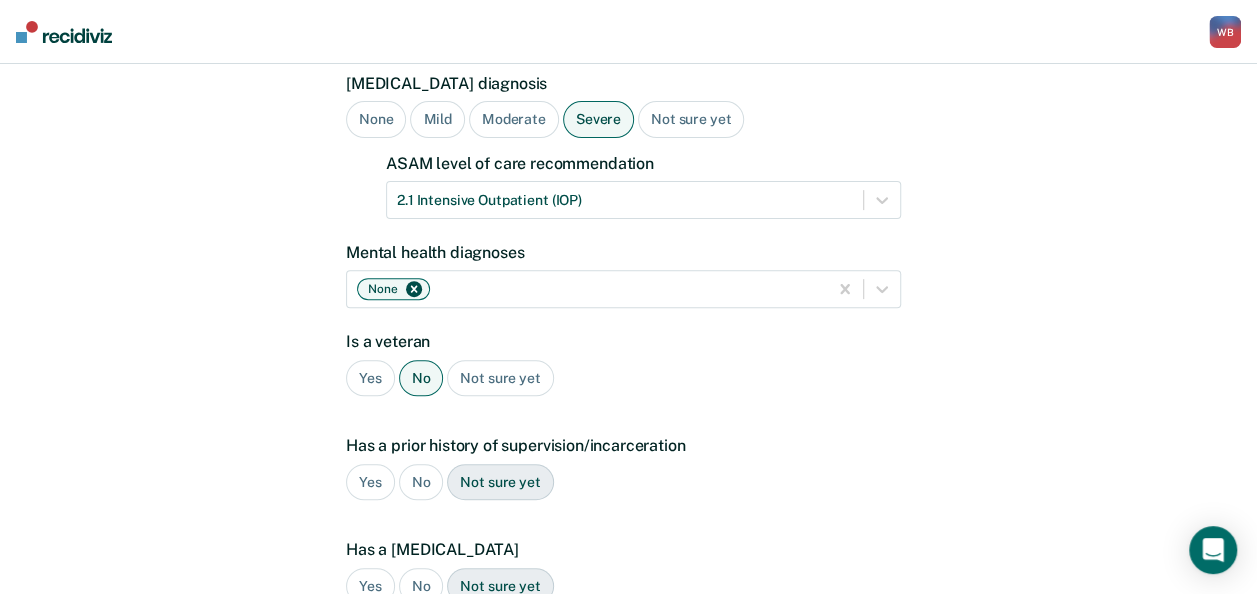 click on "A few more details to determine if  [PERSON_NAME]  meets eligibility for community opportunities We will use this data to generate opportunities for  [PERSON_NAME] . It's okay if you don't have this information yet, you can add it later.   [MEDICAL_DATA] diagnosis  None Mild Moderate Severe Not sure yet ASAM level of care recommendation  2.1 Intensive Outpatient (IOP) Mental health diagnoses  None Is a veteran  Yes No Not sure yet Has a prior history of supervision/incarceration   Yes No Not sure yet Has a [MEDICAL_DATA]  Yes No Not sure yet Has an open child protective services case   Yes No Not sure yet Plea  Guilty Not Guilty [PERSON_NAME] Plea Not sure yet Back Next" at bounding box center [628, 421] 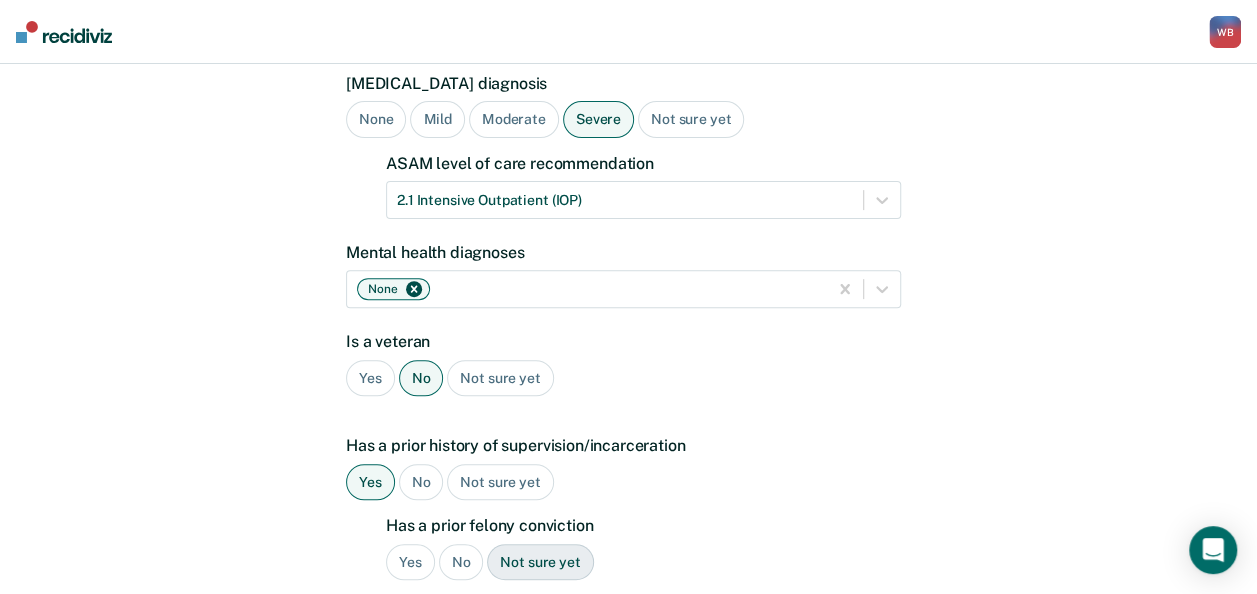 click on "Yes" at bounding box center [410, 562] 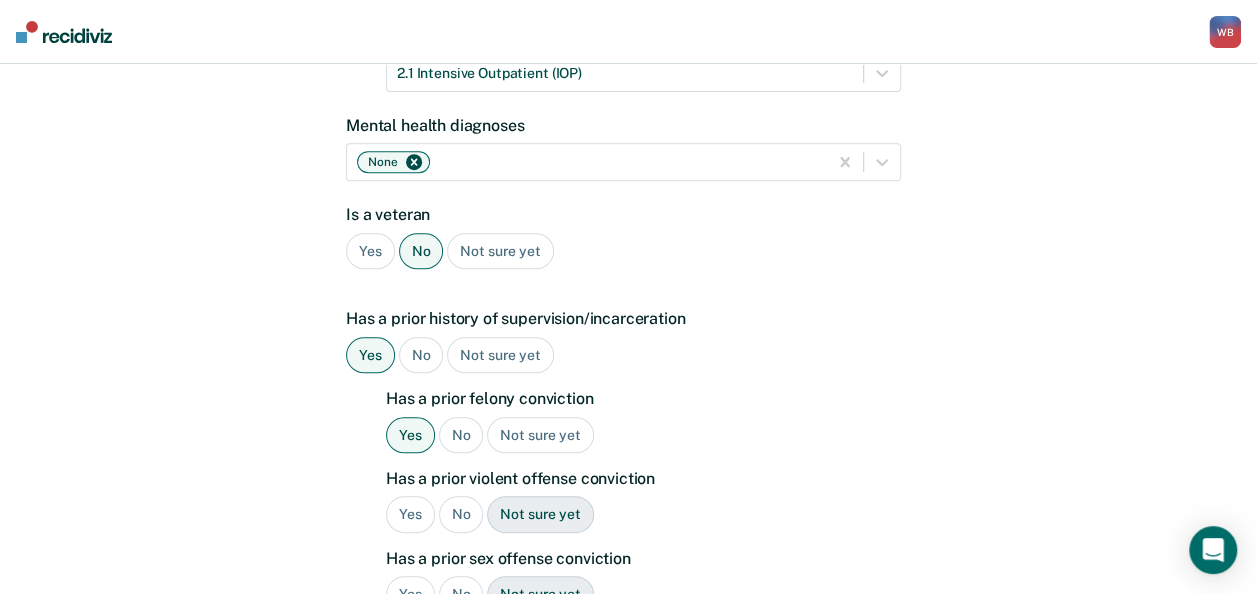 scroll, scrollTop: 418, scrollLeft: 0, axis: vertical 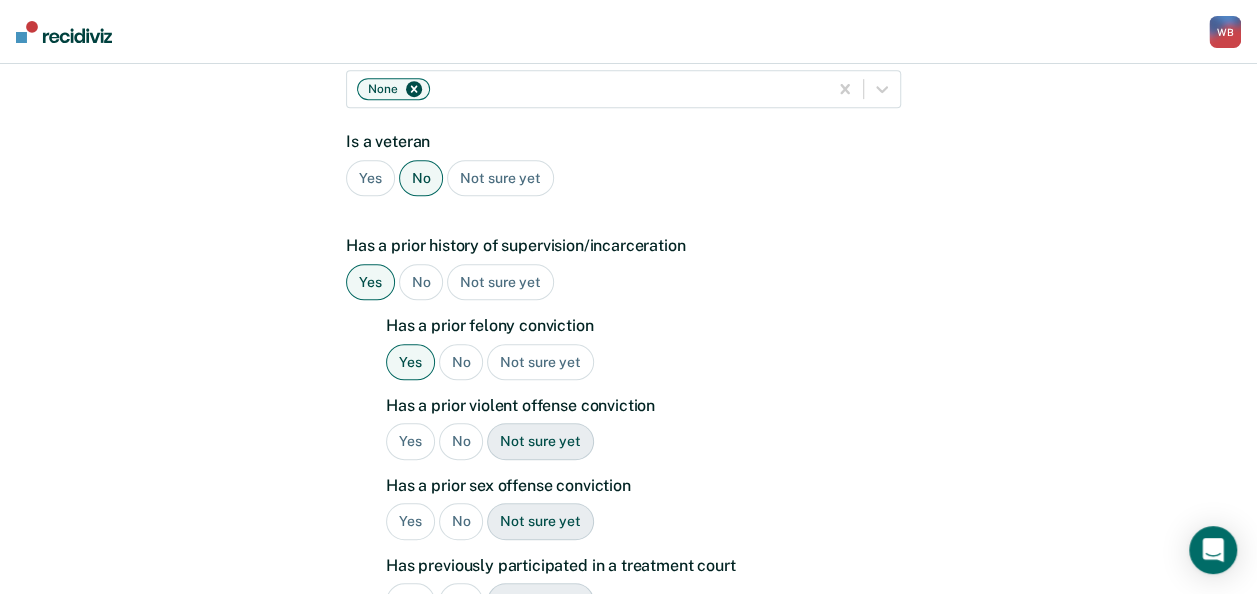 click on "No" at bounding box center [461, 441] 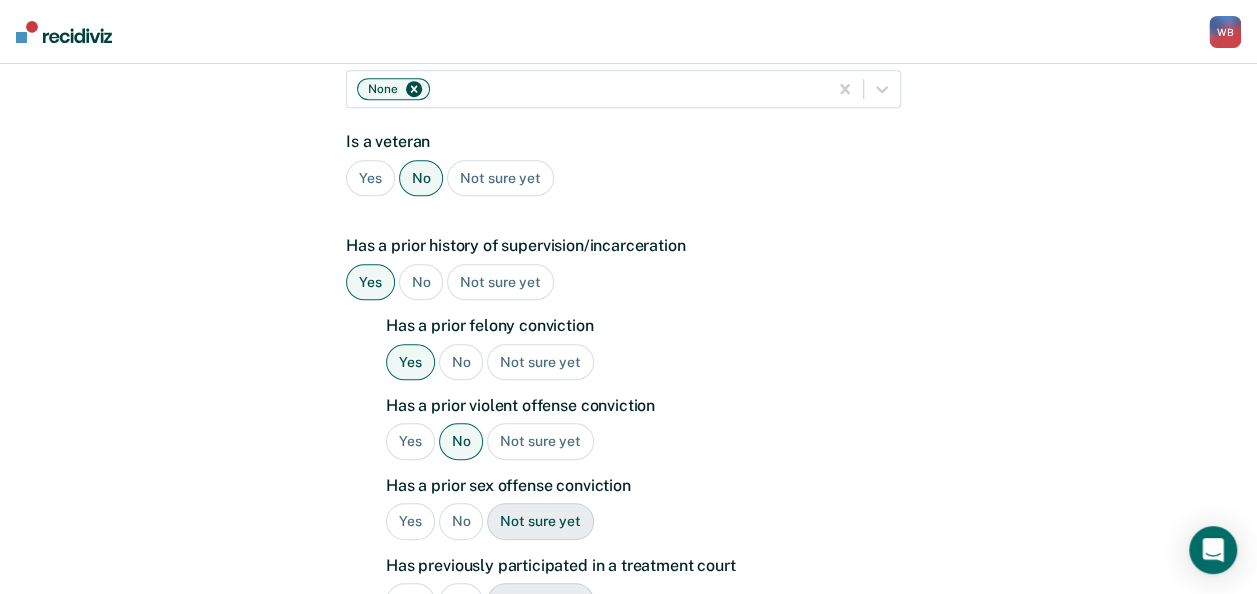 click on "Yes" at bounding box center [410, 441] 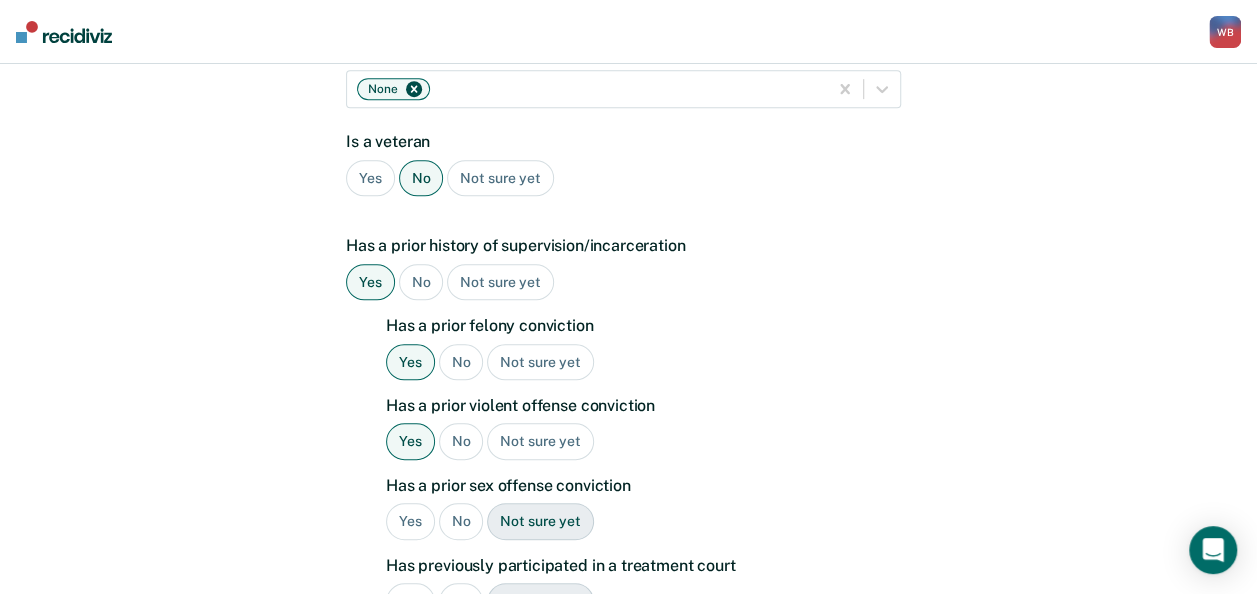 click on "A few more details to determine if  [PERSON_NAME]  meets eligibility for community opportunities We will use this data to generate opportunities for  [PERSON_NAME] . It's okay if you don't have this information yet, you can add it later.   [MEDICAL_DATA] diagnosis  None Mild Moderate Severe Not sure yet ASAM level of care recommendation  2.1 Intensive Outpatient (IOP) Mental health diagnoses  None Is a veteran  Yes No Not sure yet Has a prior history of supervision/incarceration   Yes No Not sure yet Has a prior felony conviction  Yes No Not sure yet Has a prior violent offense conviction   Yes No Not sure yet Has a prior sex offense conviction   Yes No Not sure yet Has previously participated in a treatment court   Yes No Not sure yet Has a [MEDICAL_DATA]  Yes No Not sure yet Has an open child protective services case   Yes No Not sure yet Plea  Guilty Not Guilty [PERSON_NAME] Plea Not sure yet Back Next" at bounding box center (628, 381) 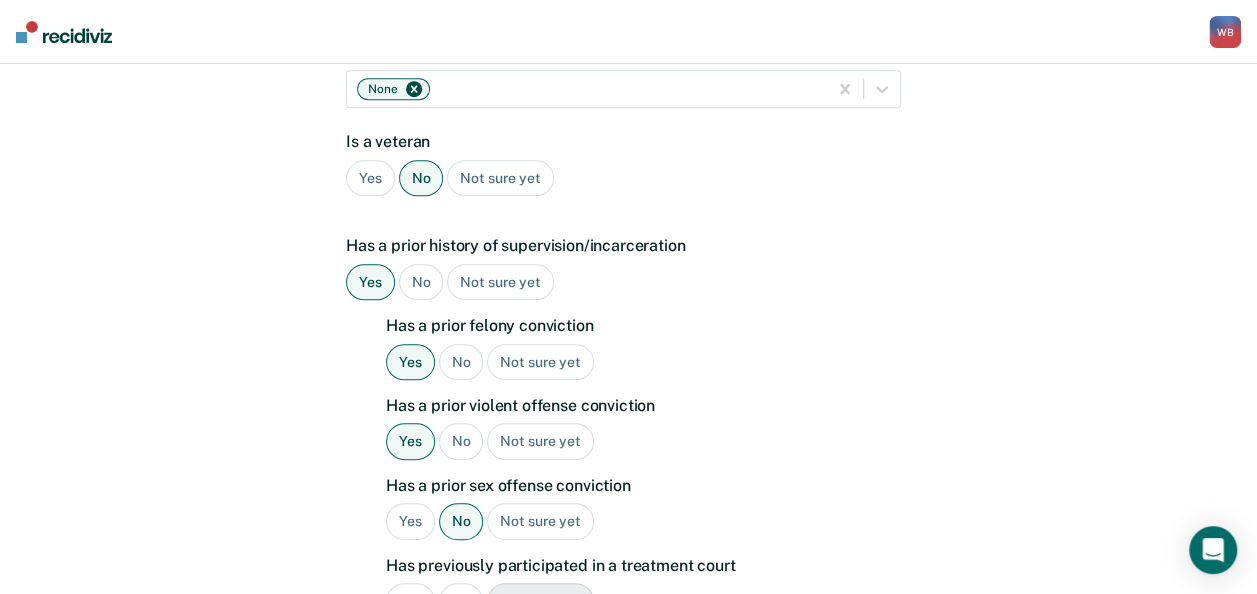 click on "No" at bounding box center [461, 601] 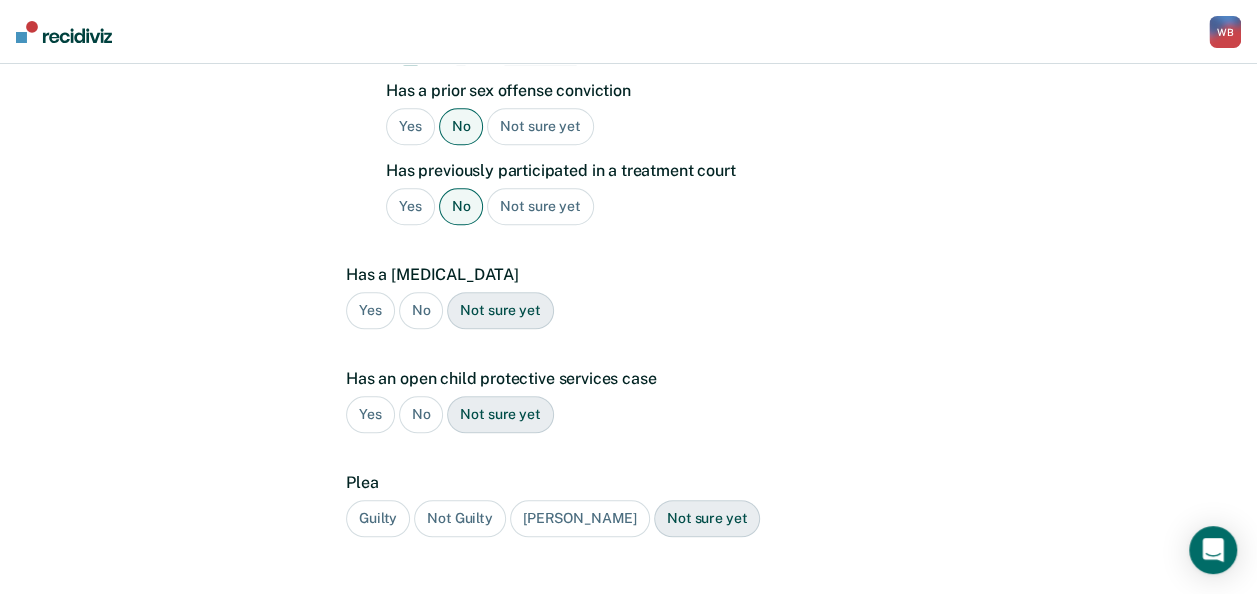scroll, scrollTop: 818, scrollLeft: 0, axis: vertical 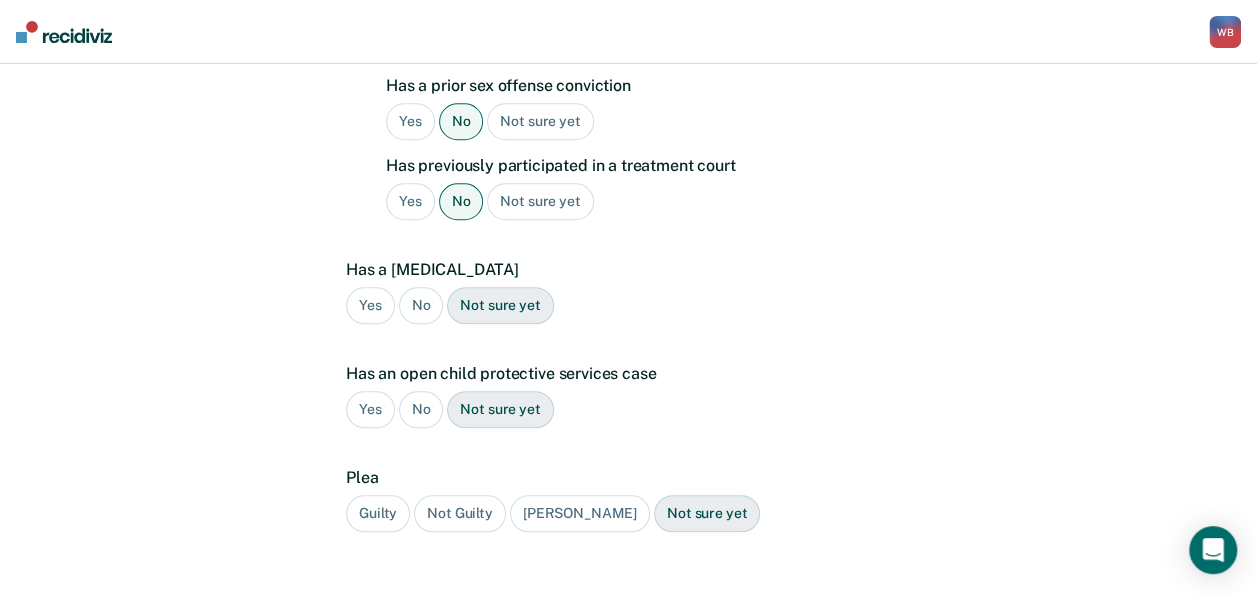 click on "Not sure yet" at bounding box center (540, 201) 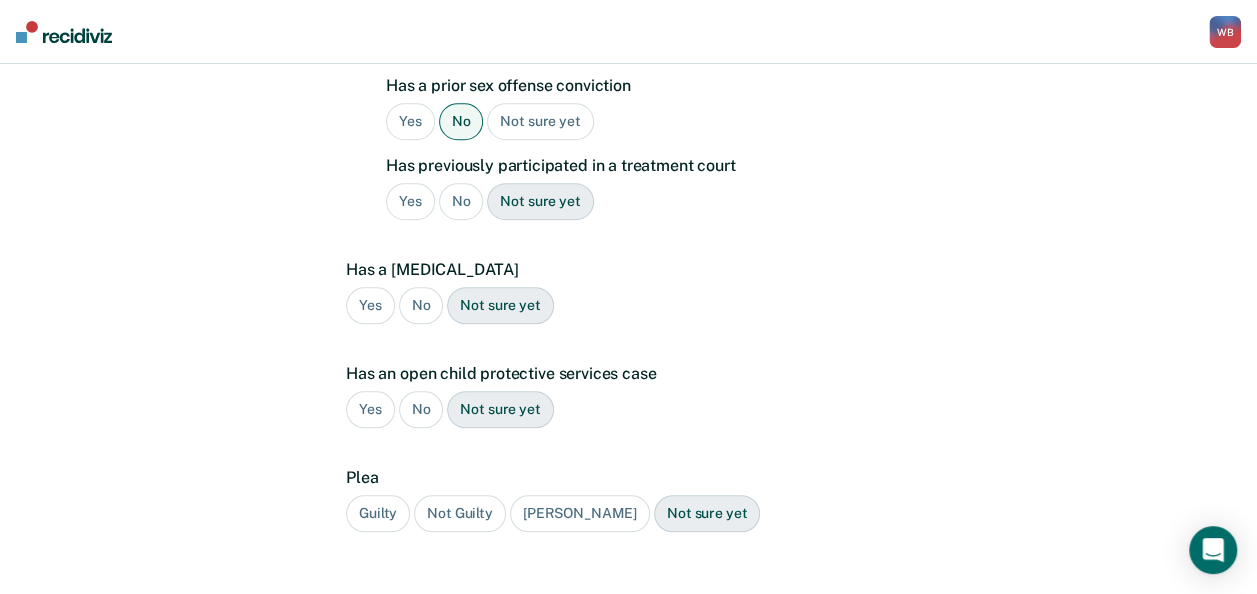 click on "No" at bounding box center [421, 305] 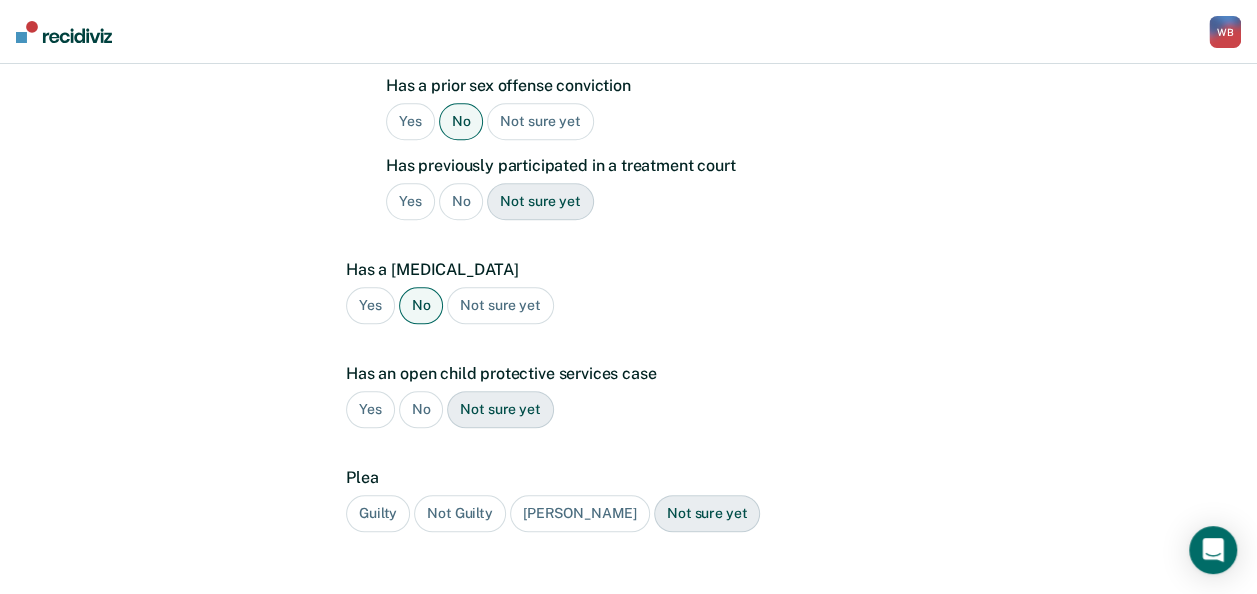 click on "No" at bounding box center (421, 409) 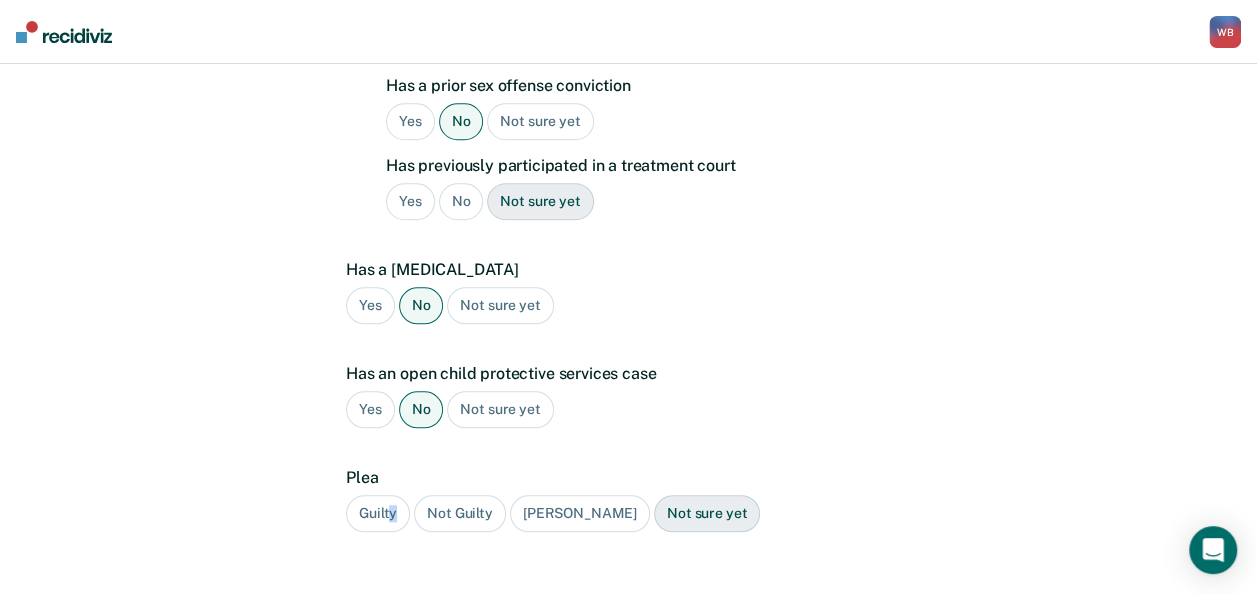 click on "Guilty" at bounding box center [378, 513] 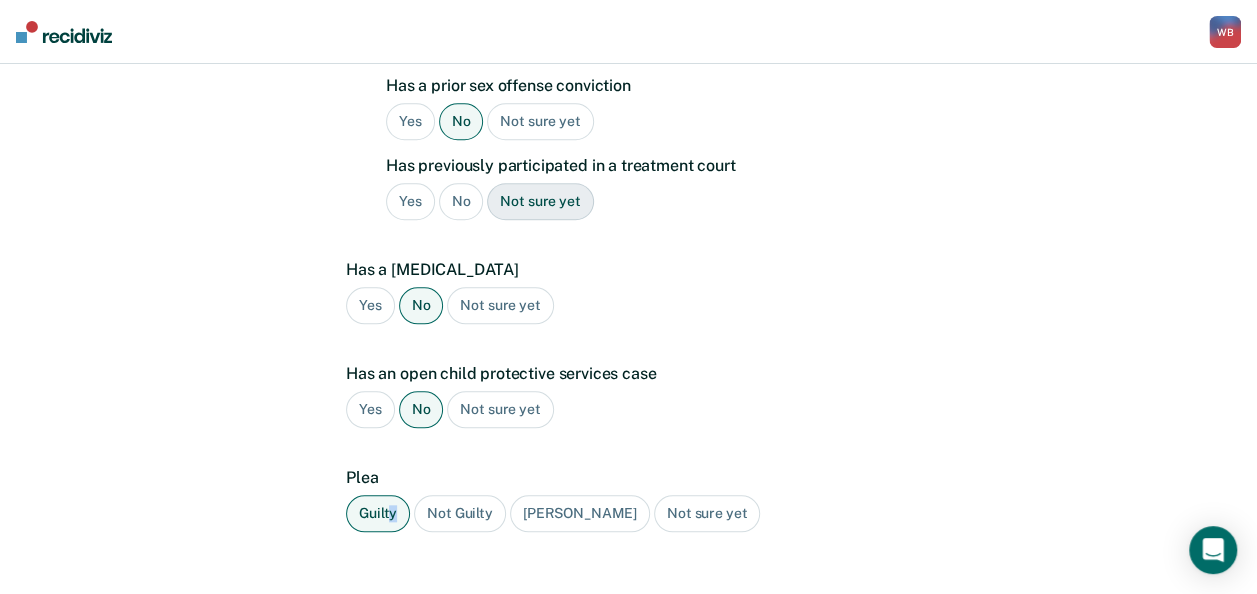drag, startPoint x: 393, startPoint y: 471, endPoint x: 555, endPoint y: 581, distance: 195.81624 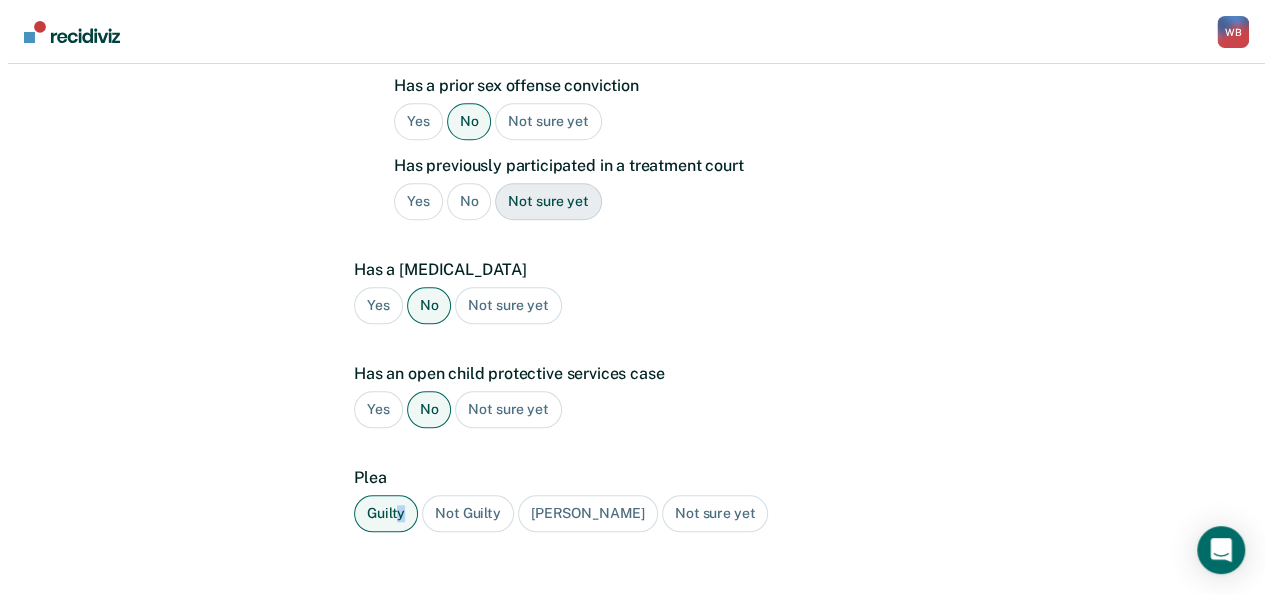 scroll, scrollTop: 0, scrollLeft: 0, axis: both 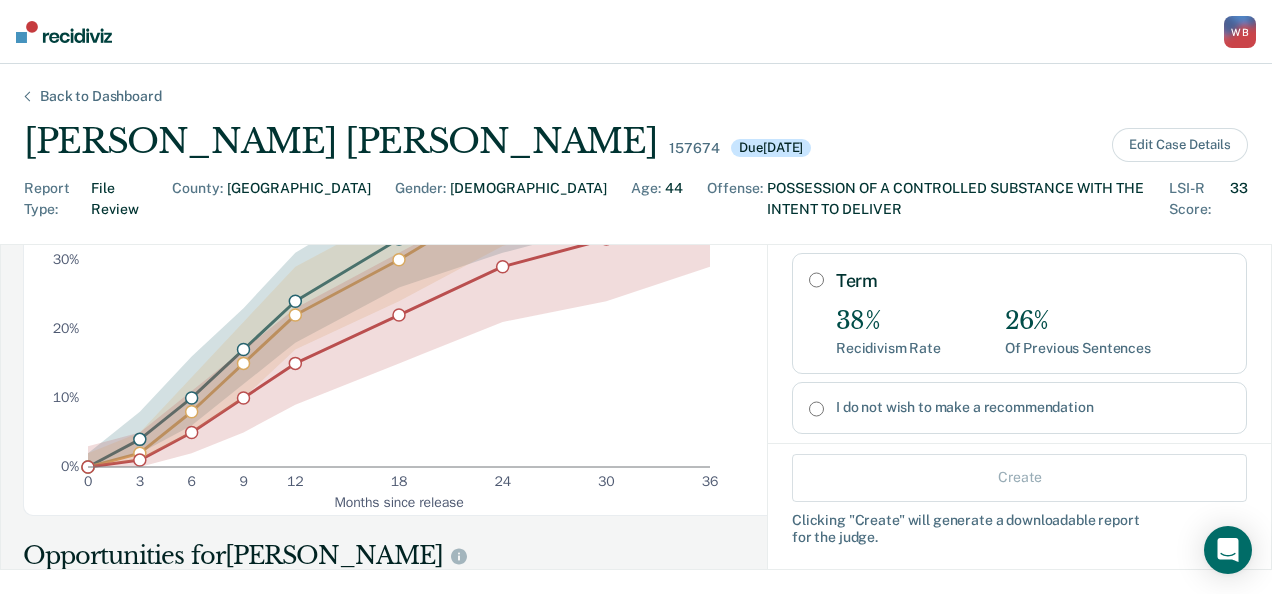click on "Term" at bounding box center [816, 280] 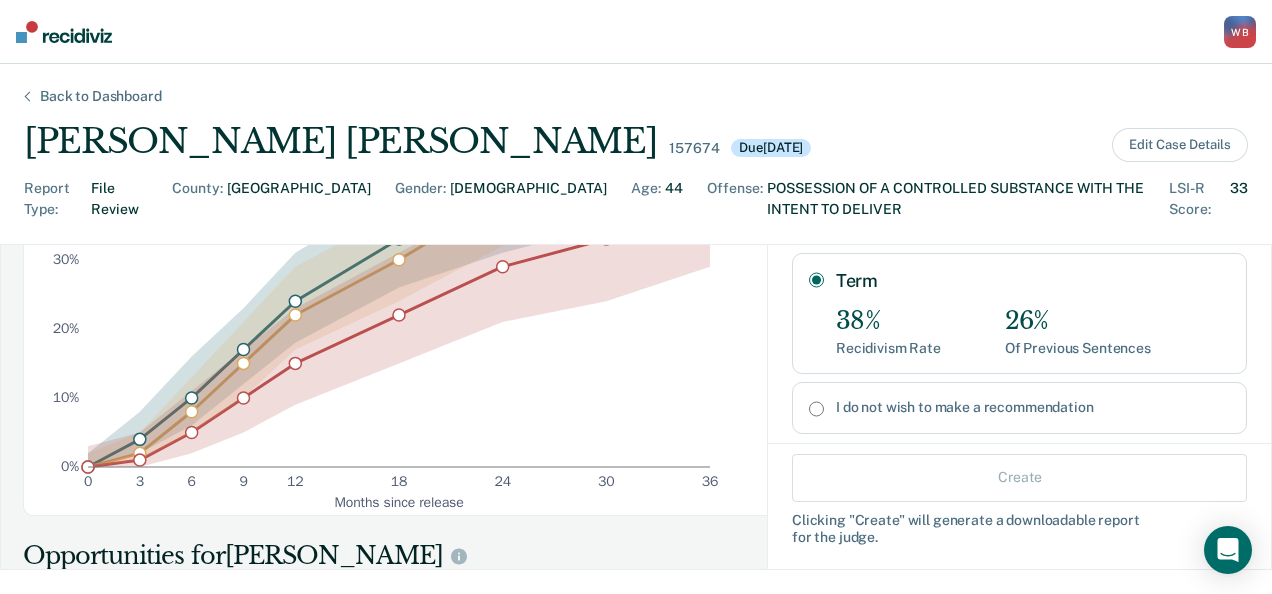 radio on "true" 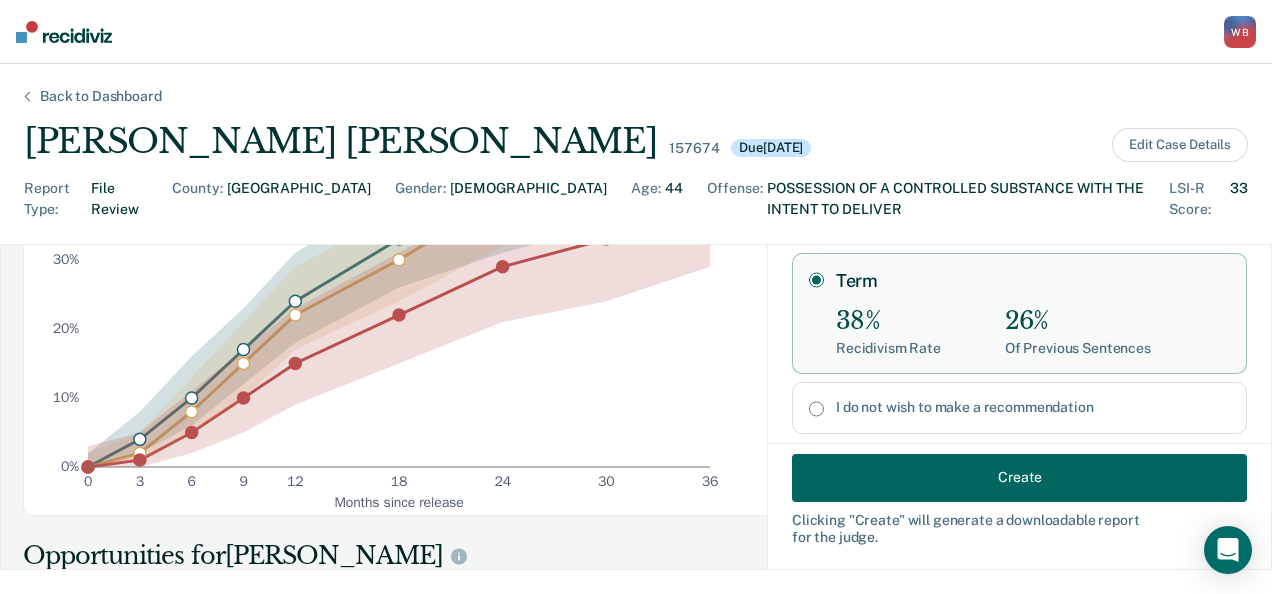 click on "Create" at bounding box center [1019, 477] 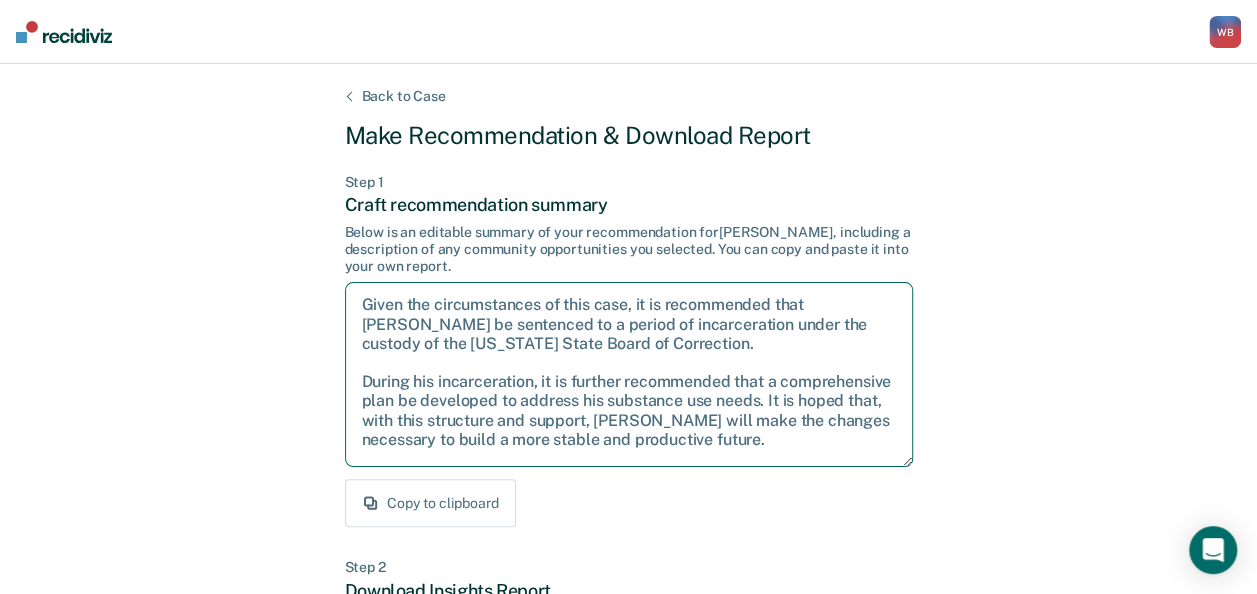 drag, startPoint x: 369, startPoint y: 304, endPoint x: 715, endPoint y: 408, distance: 361.2921 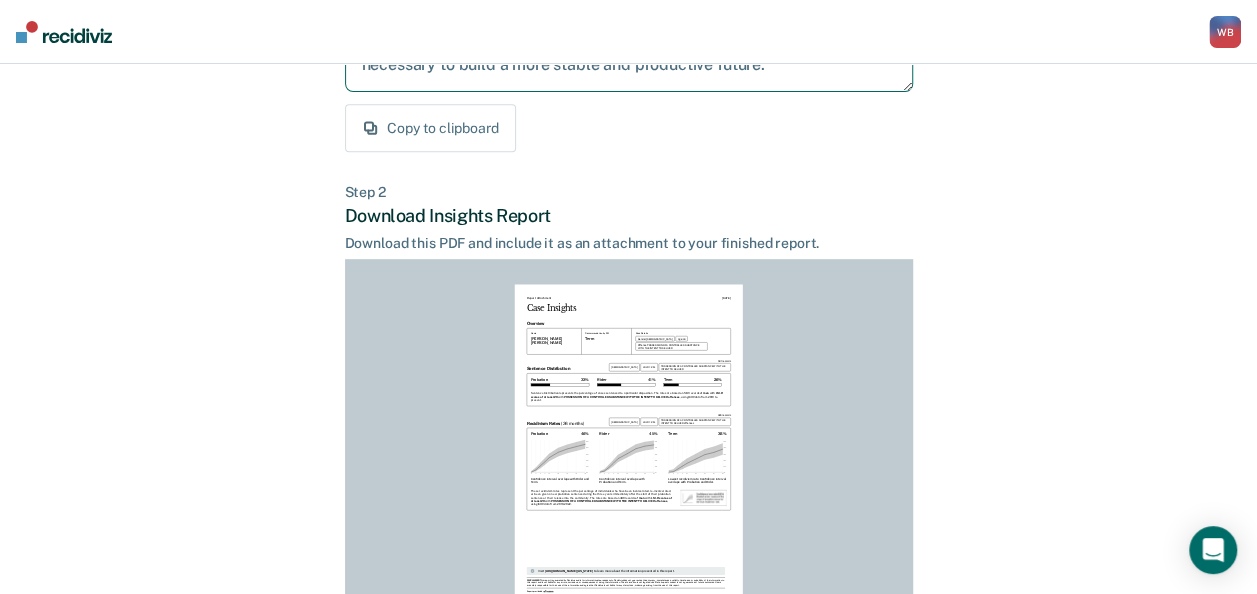 scroll, scrollTop: 546, scrollLeft: 0, axis: vertical 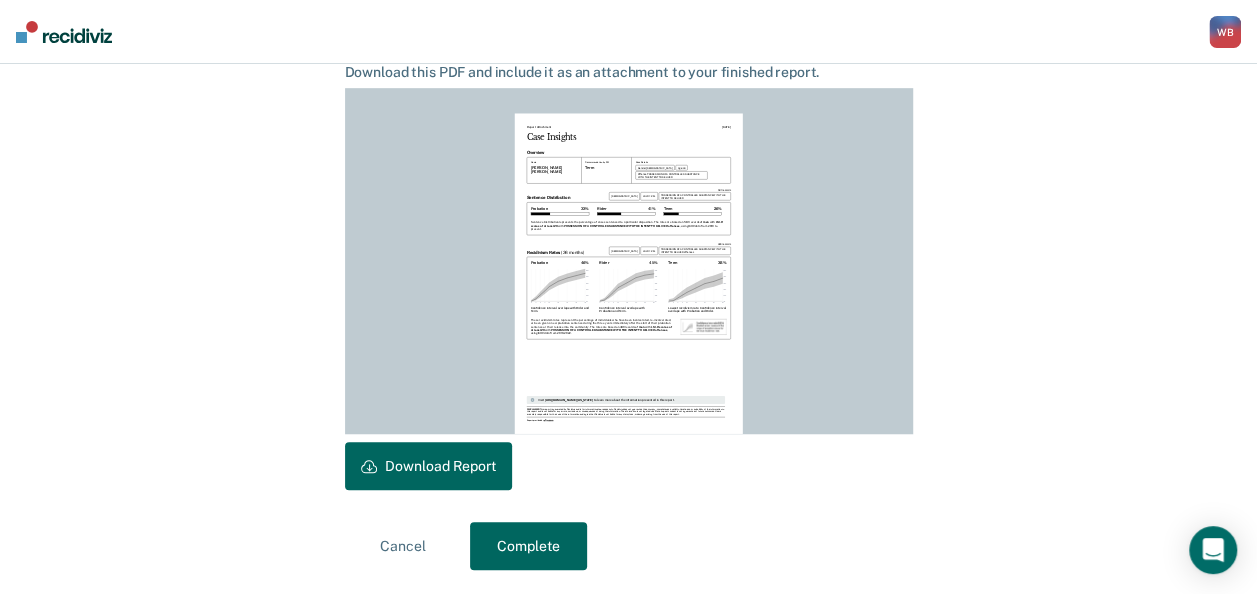 drag, startPoint x: 453, startPoint y: 449, endPoint x: 448, endPoint y: 458, distance: 10.29563 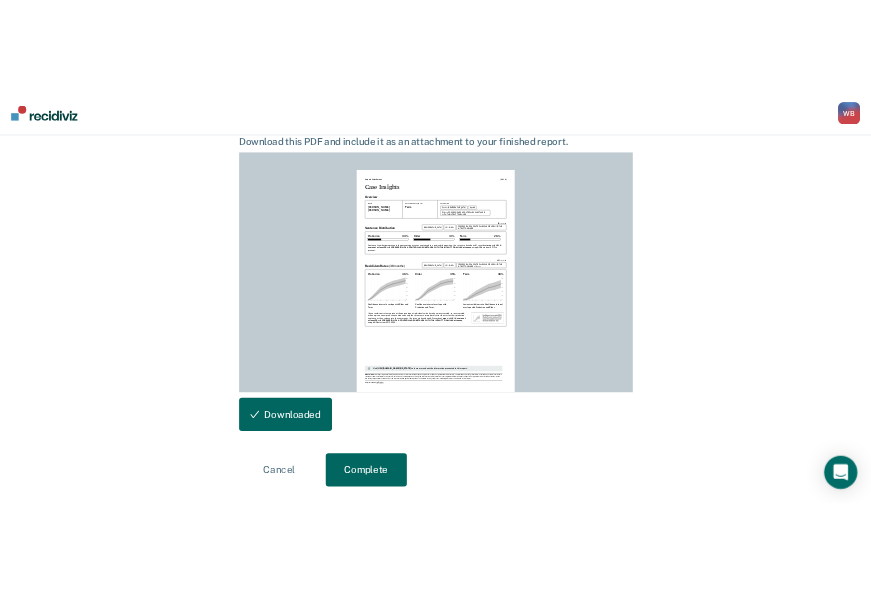 scroll, scrollTop: 0, scrollLeft: 0, axis: both 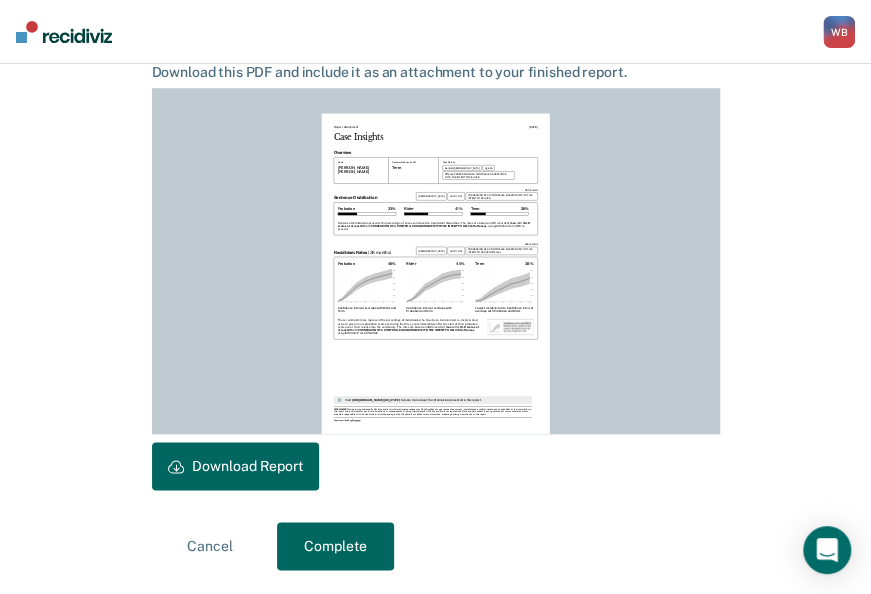 click on "Complete" at bounding box center [335, 546] 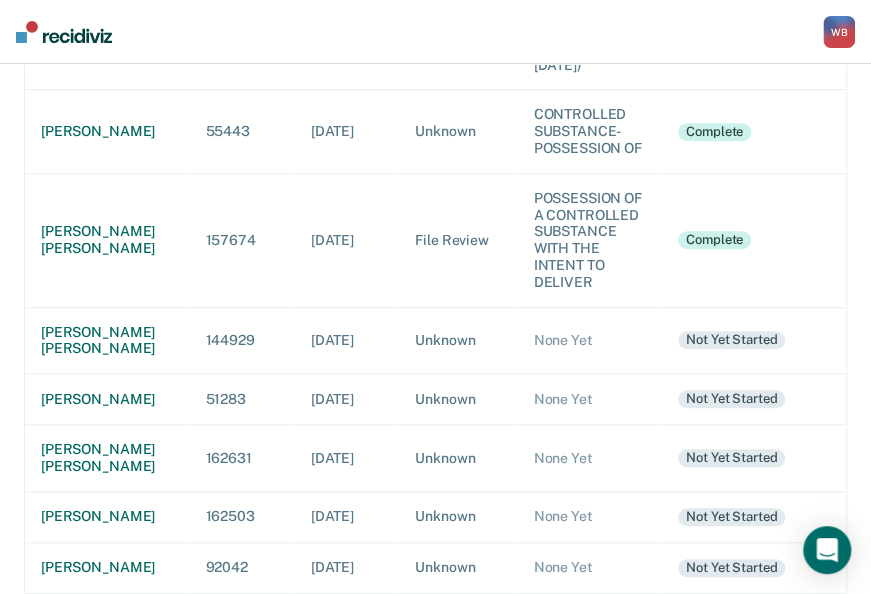 scroll, scrollTop: 300, scrollLeft: 0, axis: vertical 